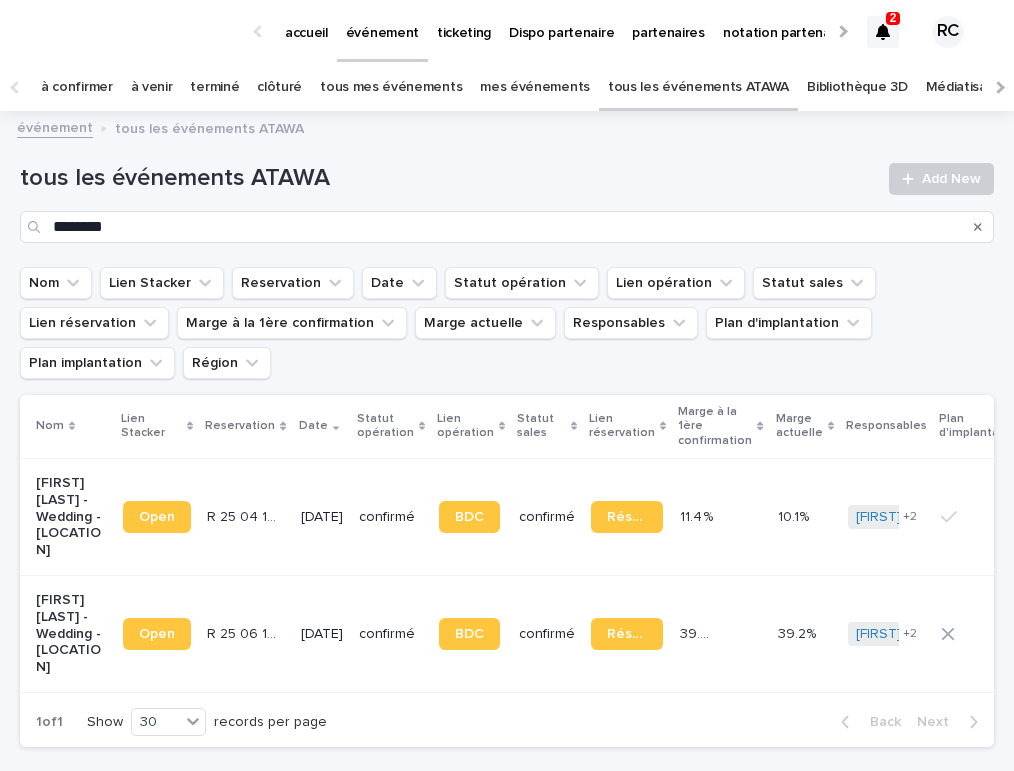 scroll, scrollTop: 0, scrollLeft: 0, axis: both 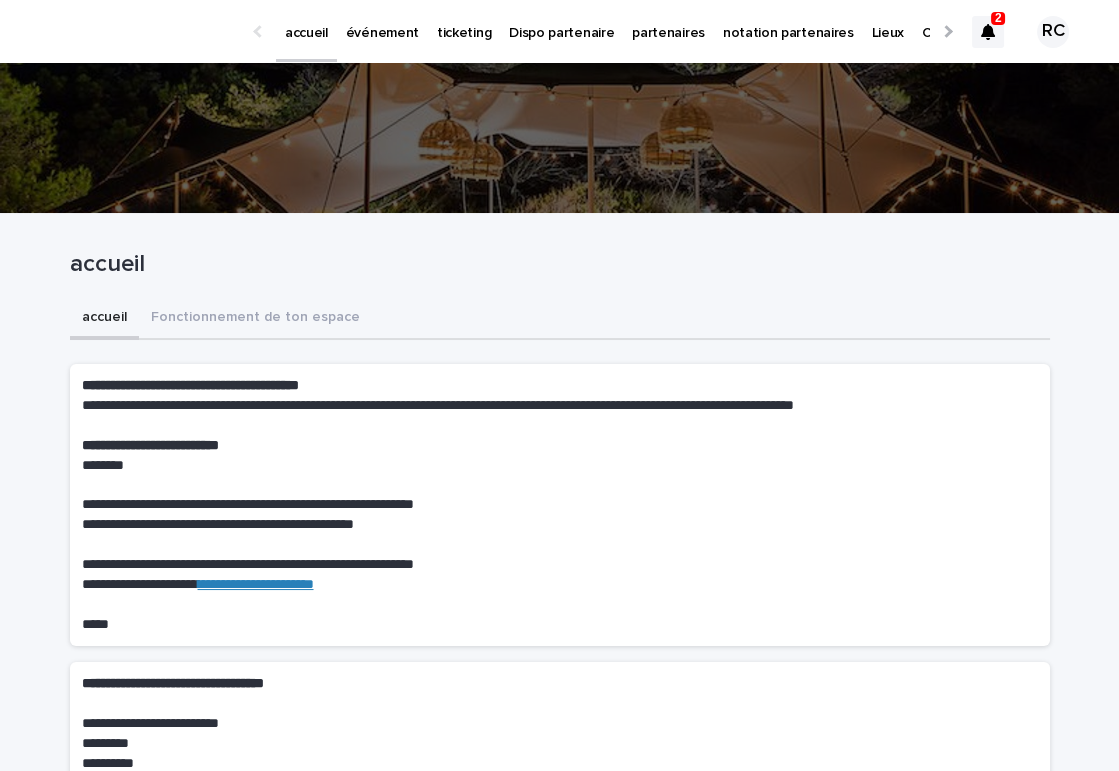 click on "accueil" at bounding box center [306, 21] 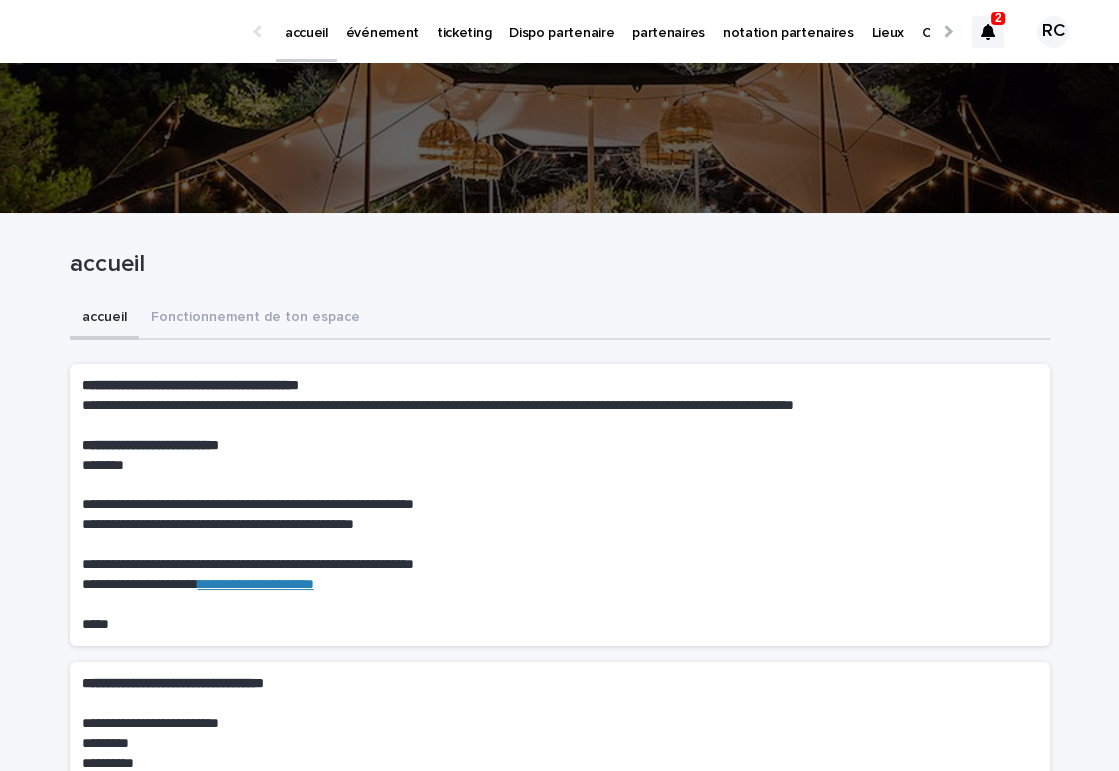 click on "accueil" at bounding box center (306, 29) 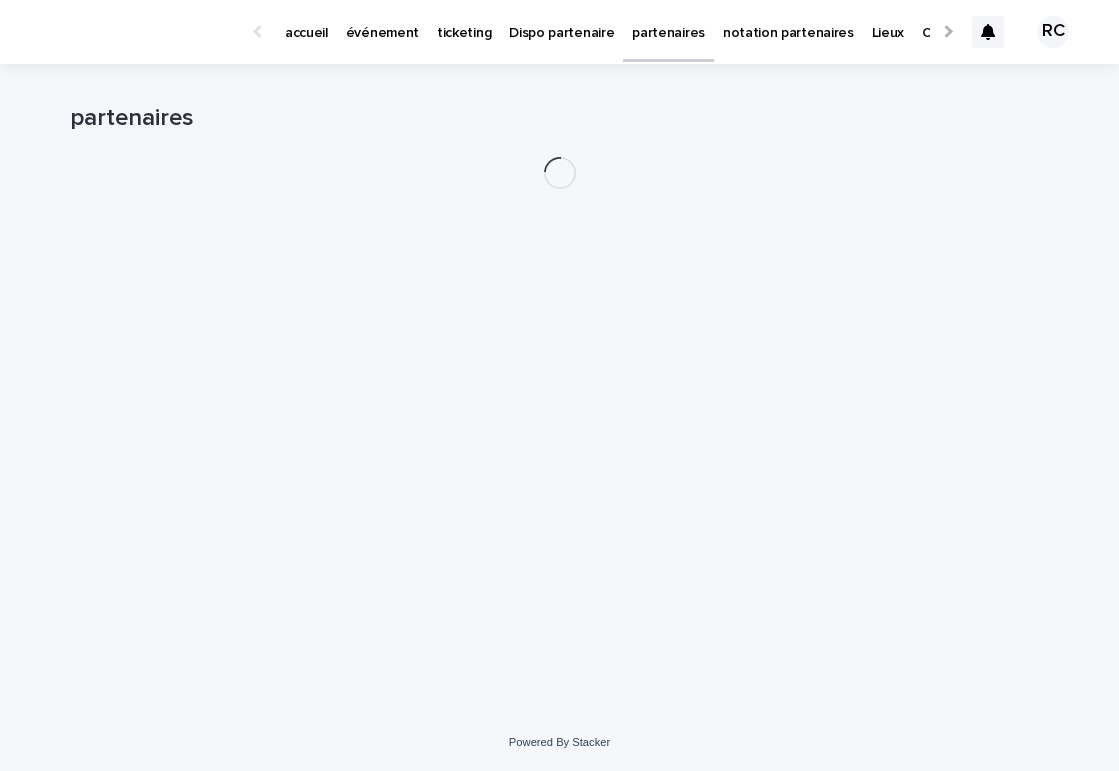 click on "ticketing" at bounding box center [464, 21] 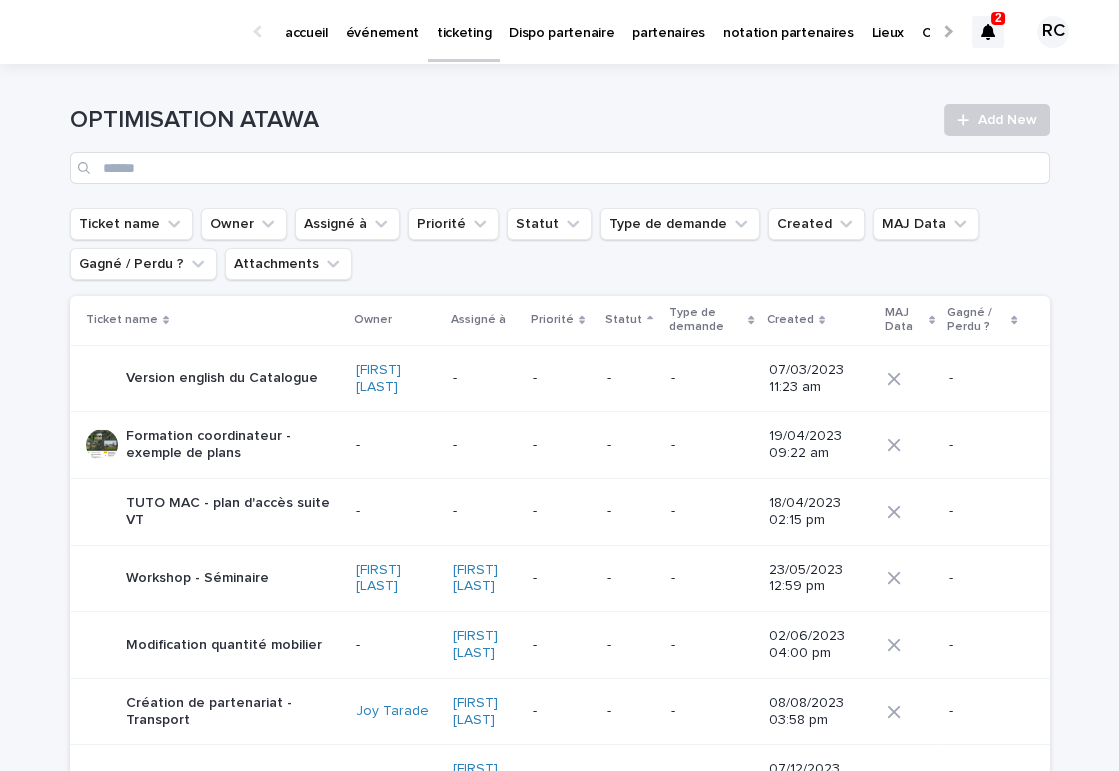 click on "ticketing" at bounding box center [464, 21] 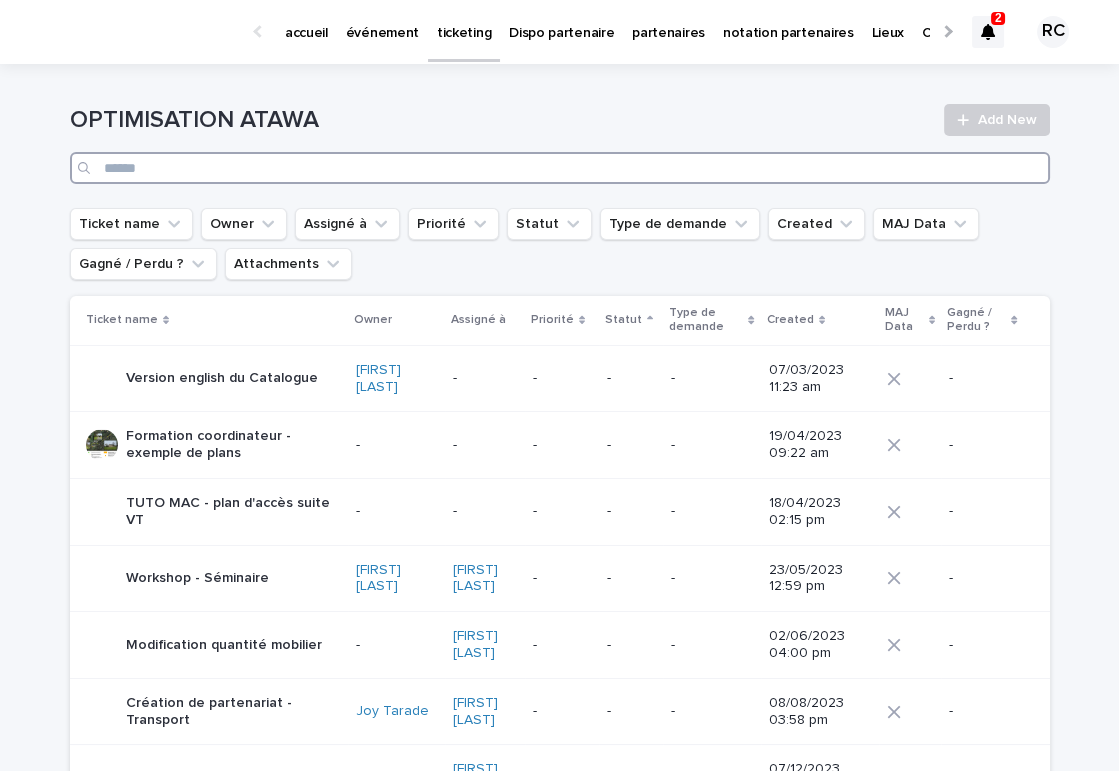 click at bounding box center [560, 168] 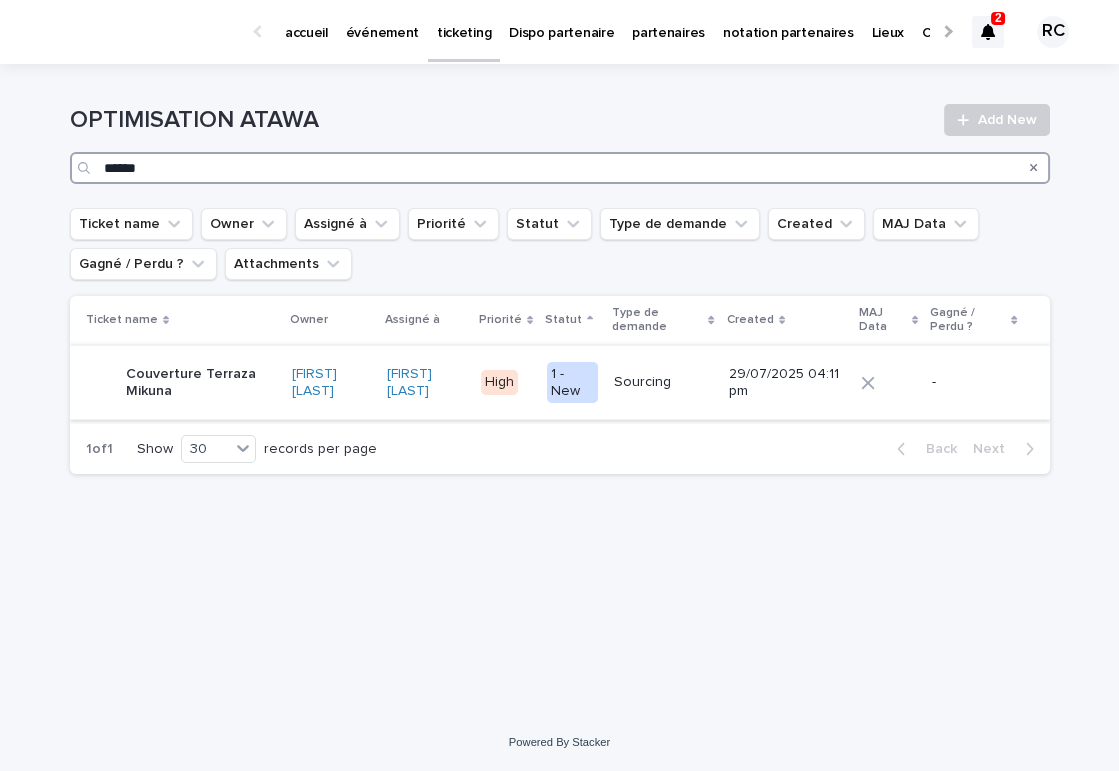 type on "******" 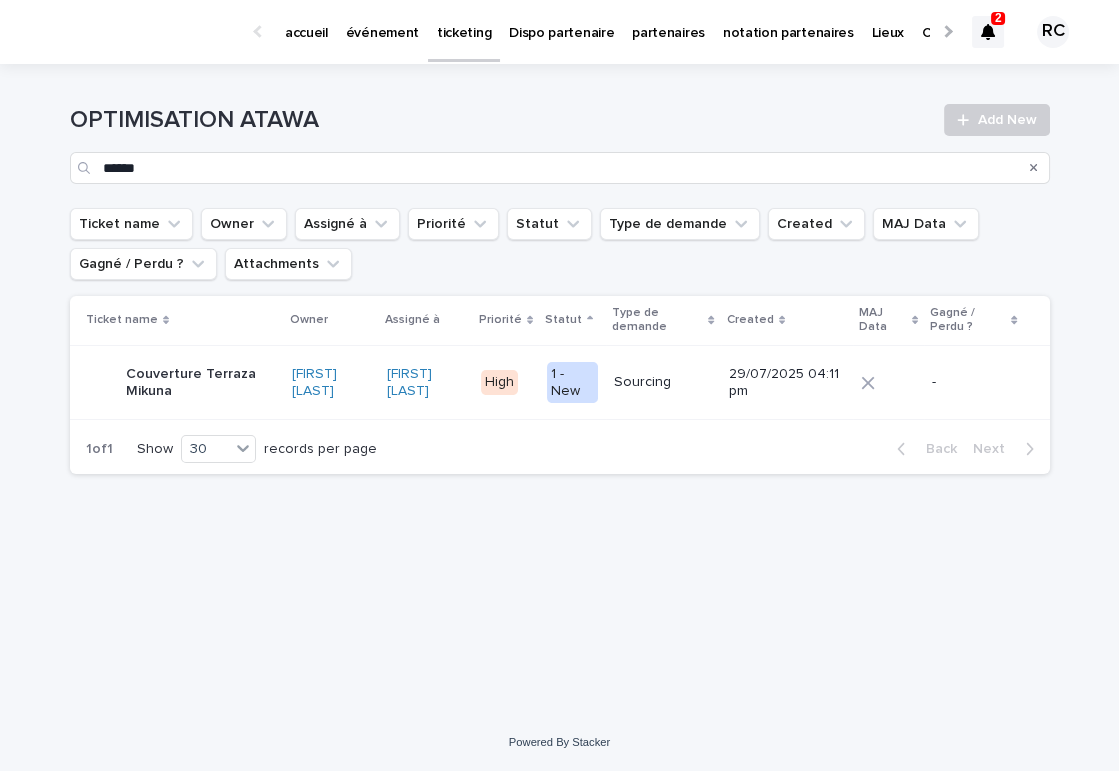 click on "Couverture Terraza Mikuna" at bounding box center [201, 383] 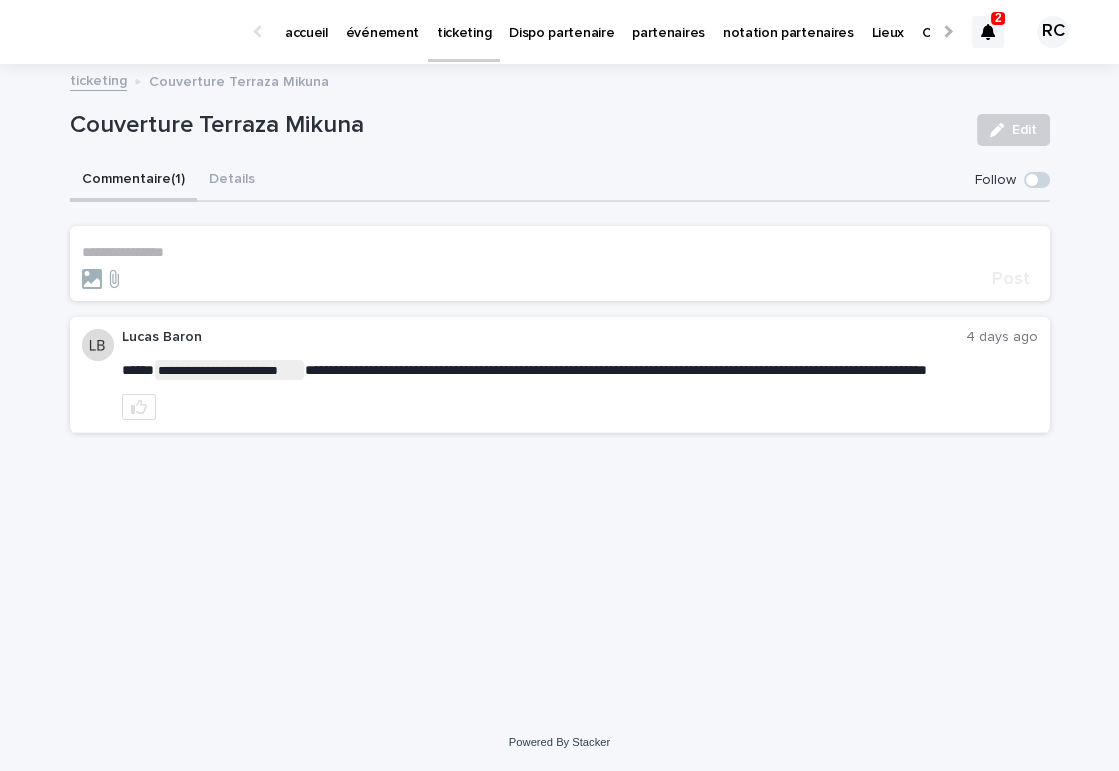 click on "**********" at bounding box center [560, 266] 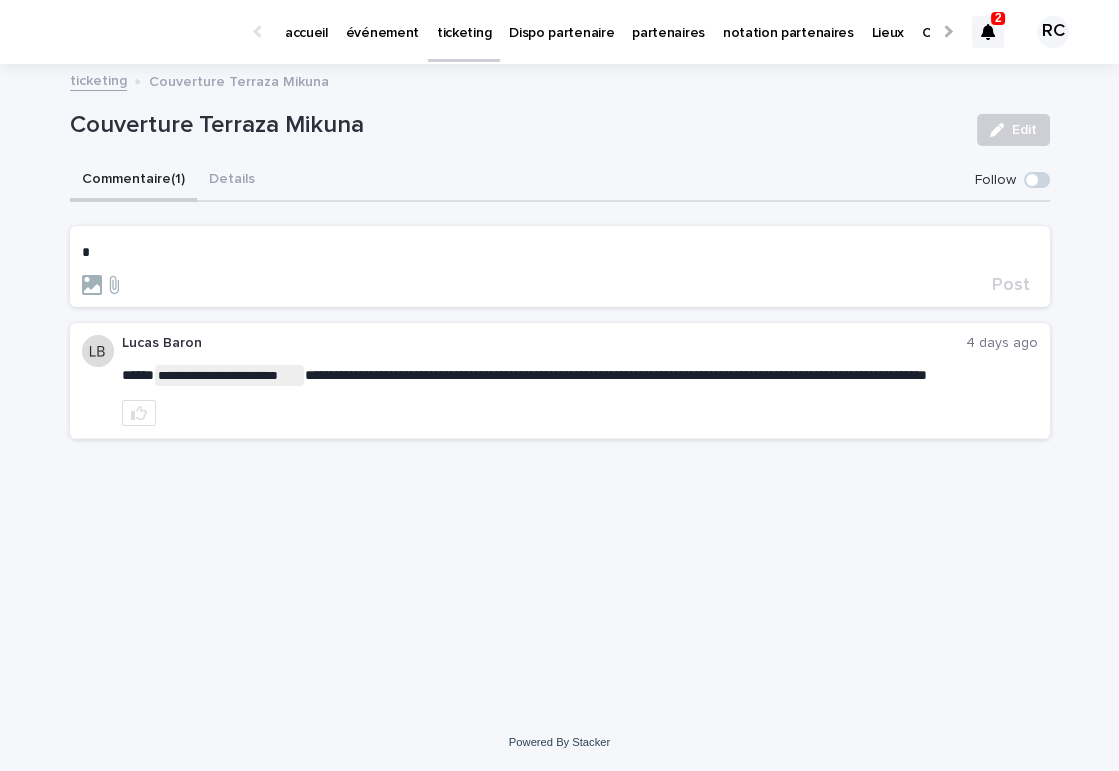 type 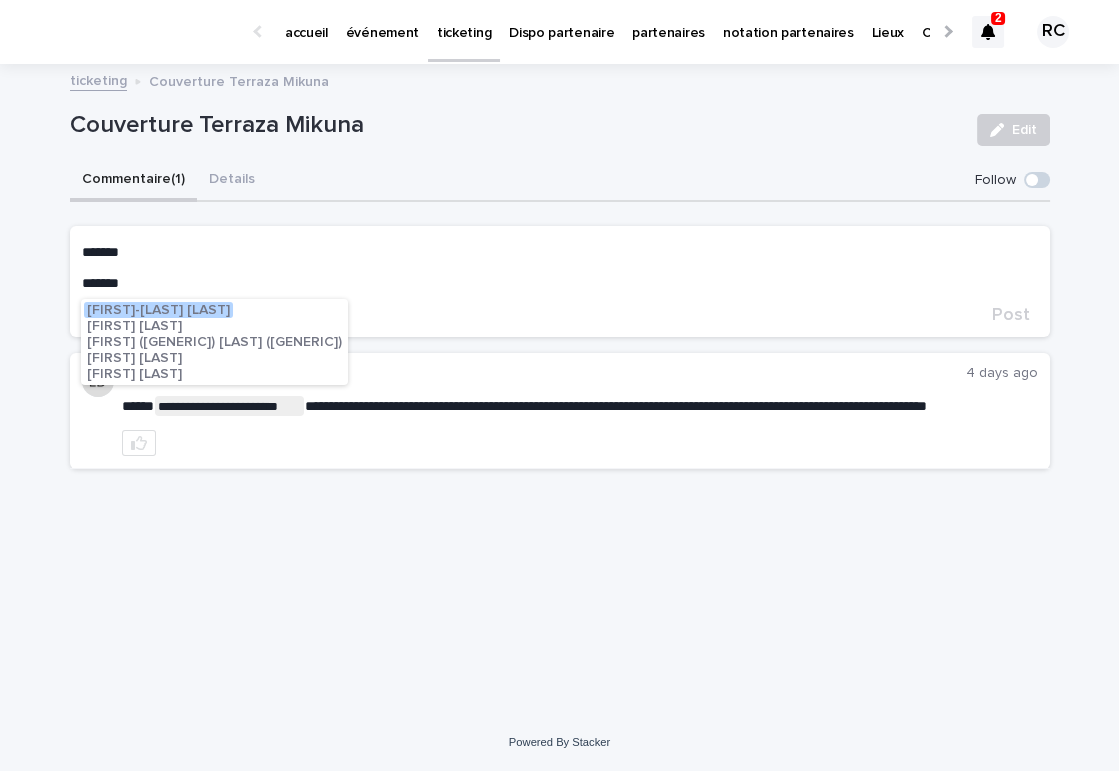 click on "[FIRST]-[LAST] [LAST]" at bounding box center (158, 310) 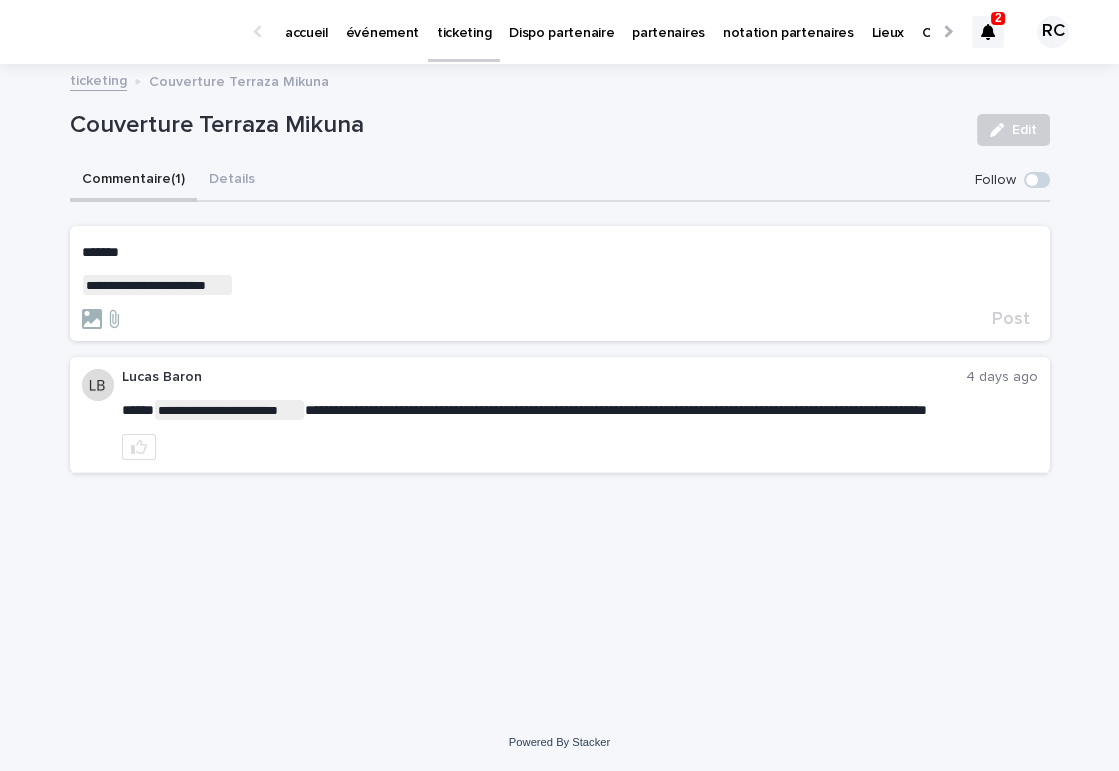 click on "**********" at bounding box center [560, 269] 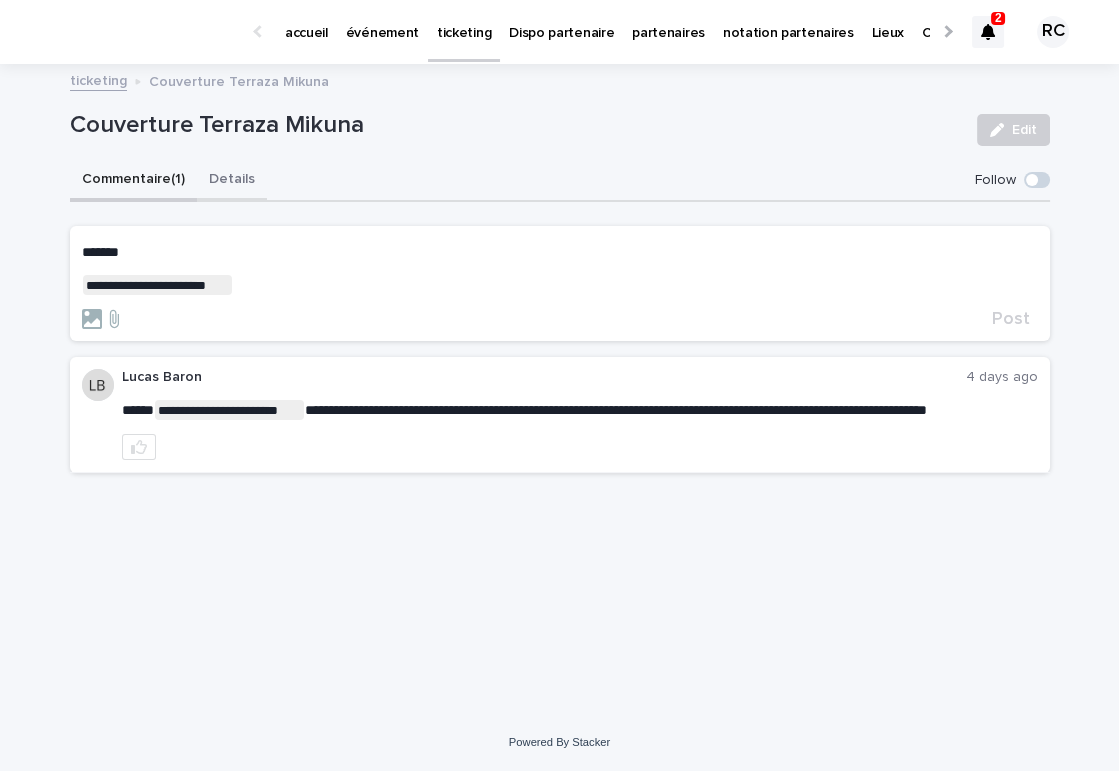click on "Details" at bounding box center [232, 181] 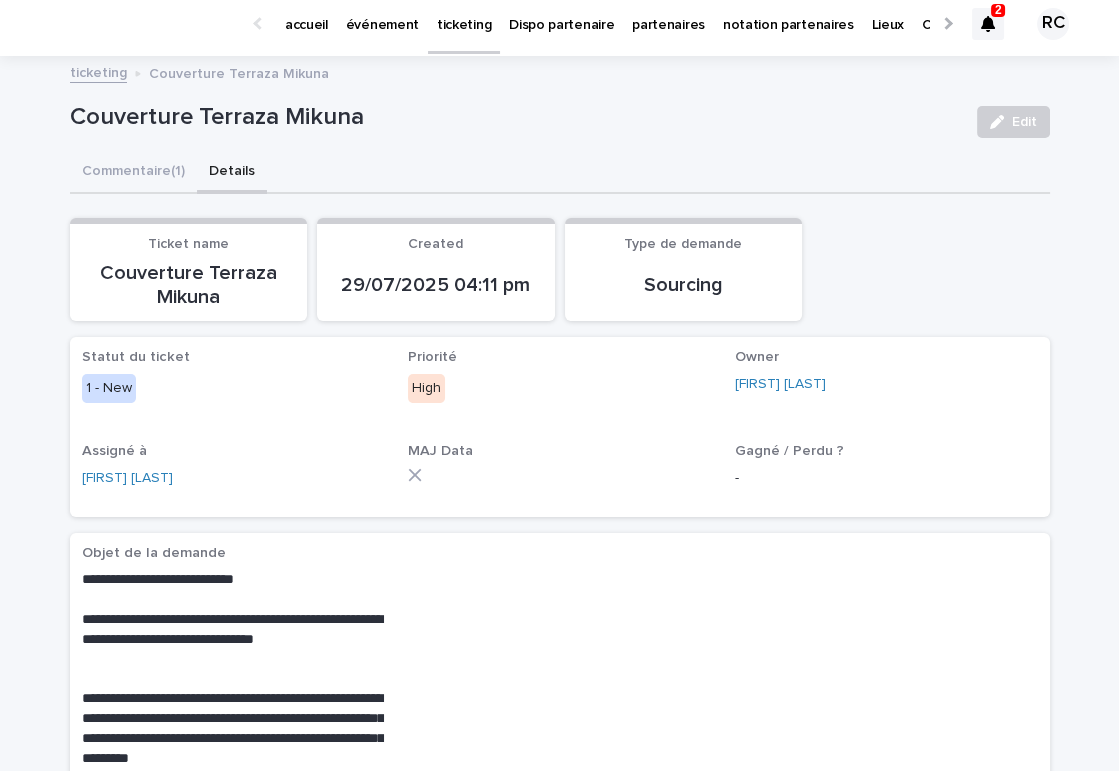 scroll, scrollTop: 0, scrollLeft: 0, axis: both 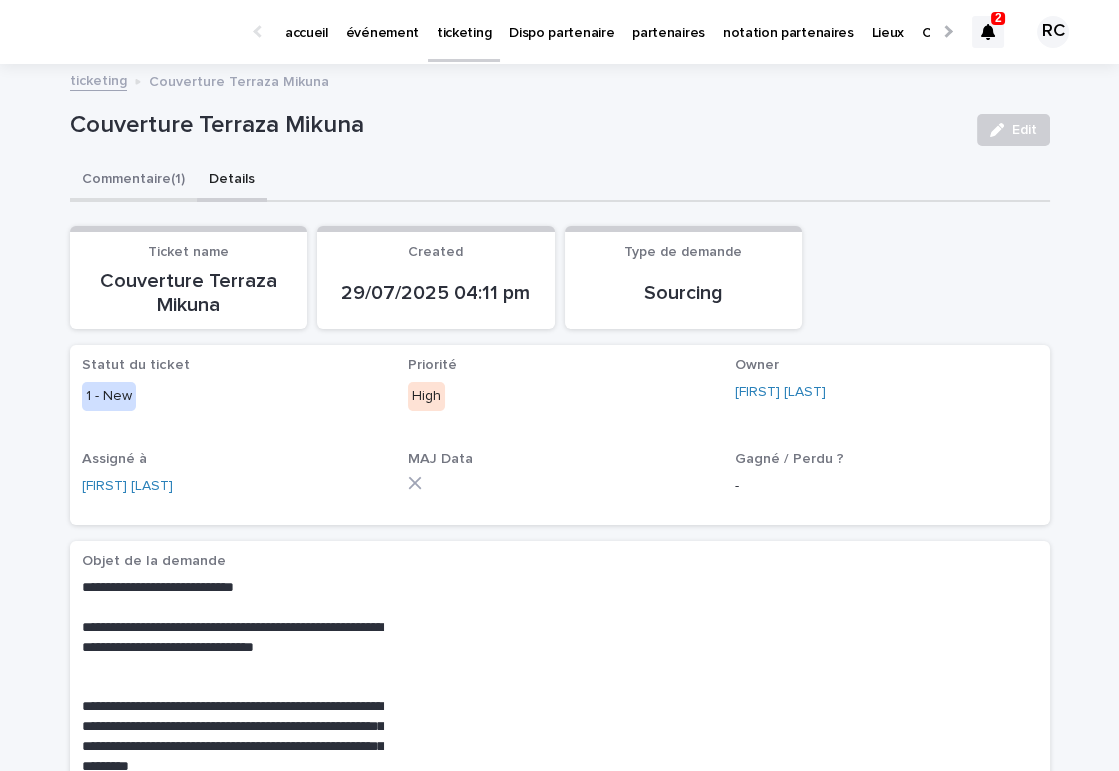 click on "Commentaire  (1)" at bounding box center (133, 181) 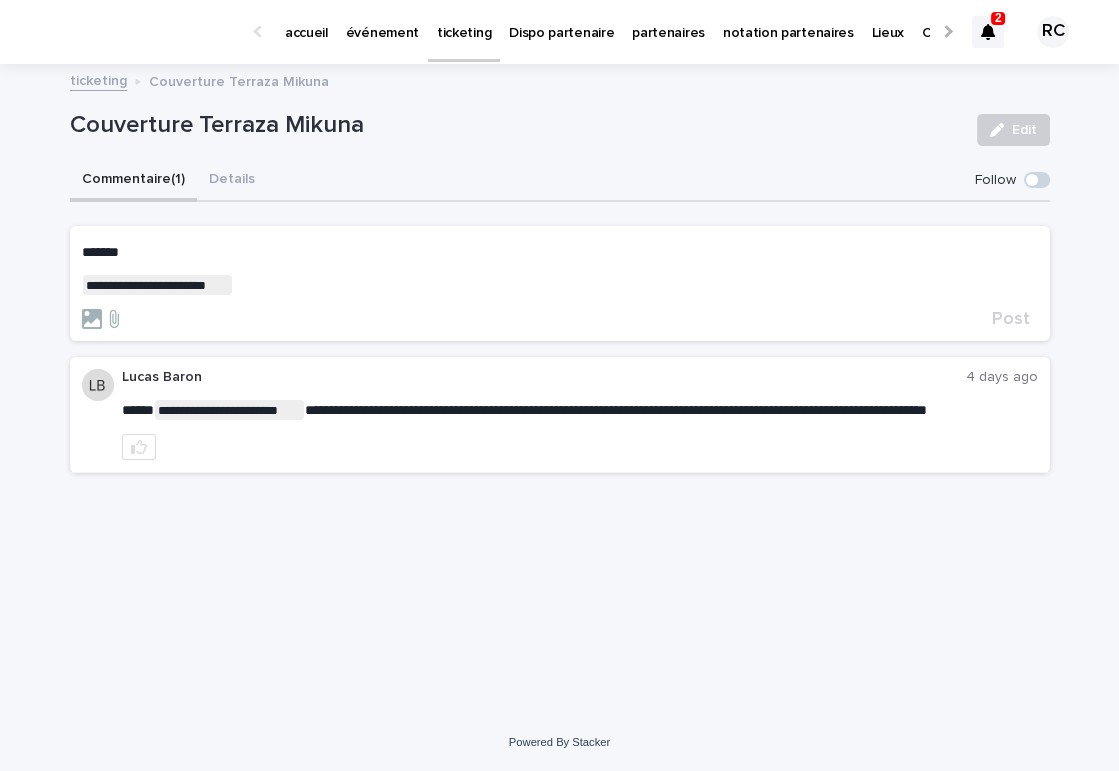 click on "**********" at bounding box center [580, 414] 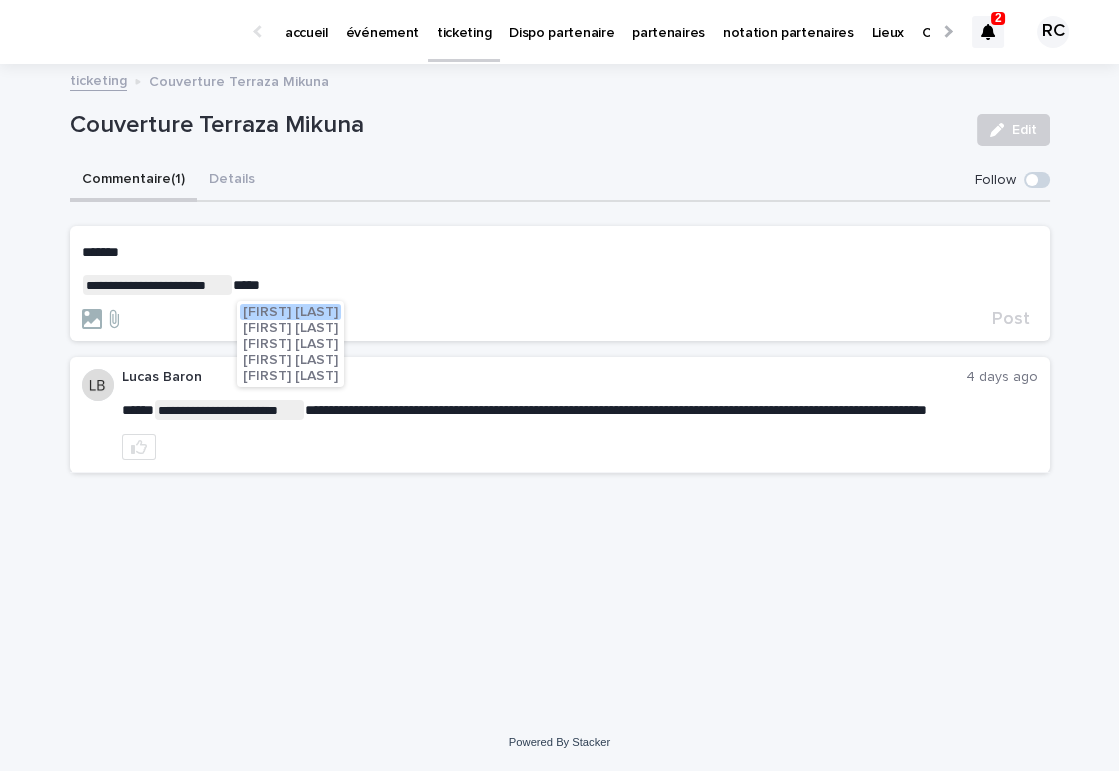 click on "[FIRST]
[LAST]" at bounding box center [290, 312] 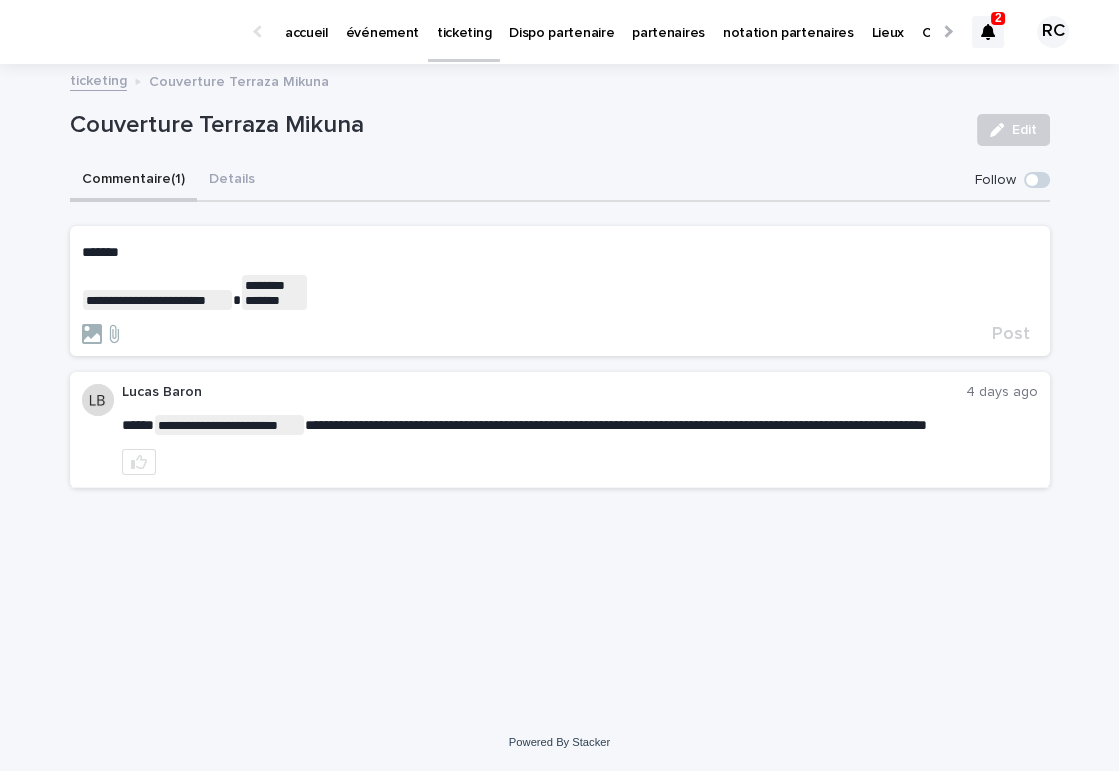 click on "**********" at bounding box center [560, 292] 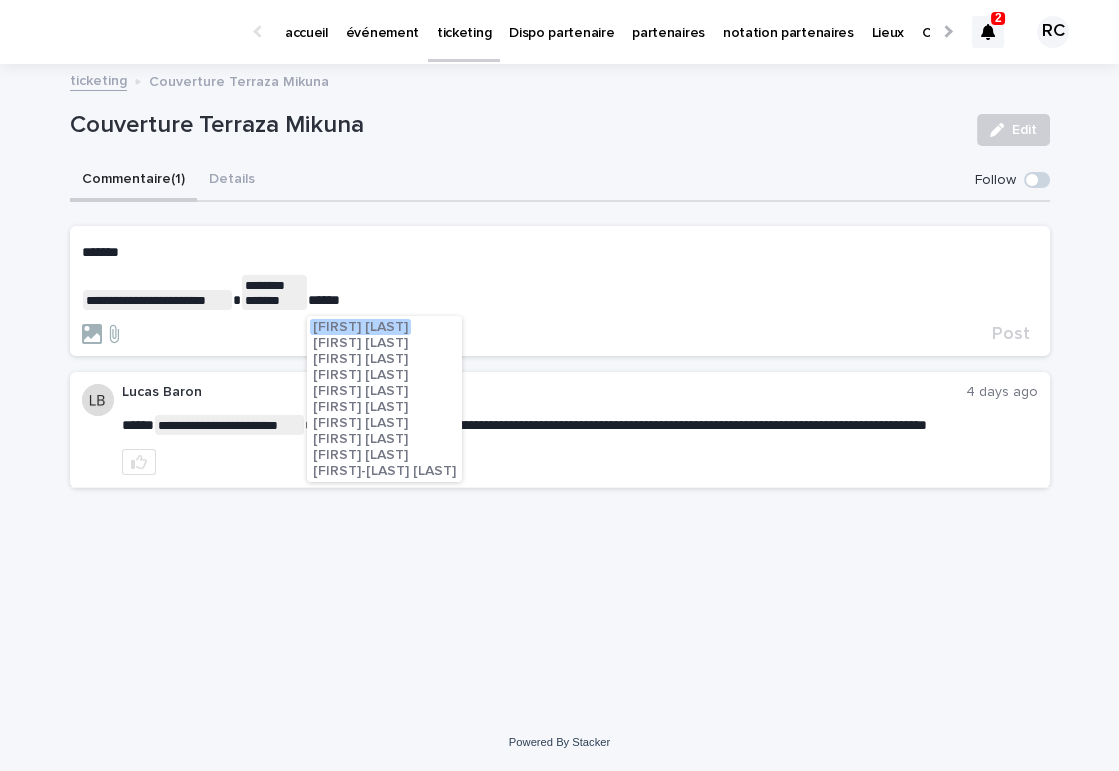 click on "[FIRST]  [LAST]" at bounding box center (360, 375) 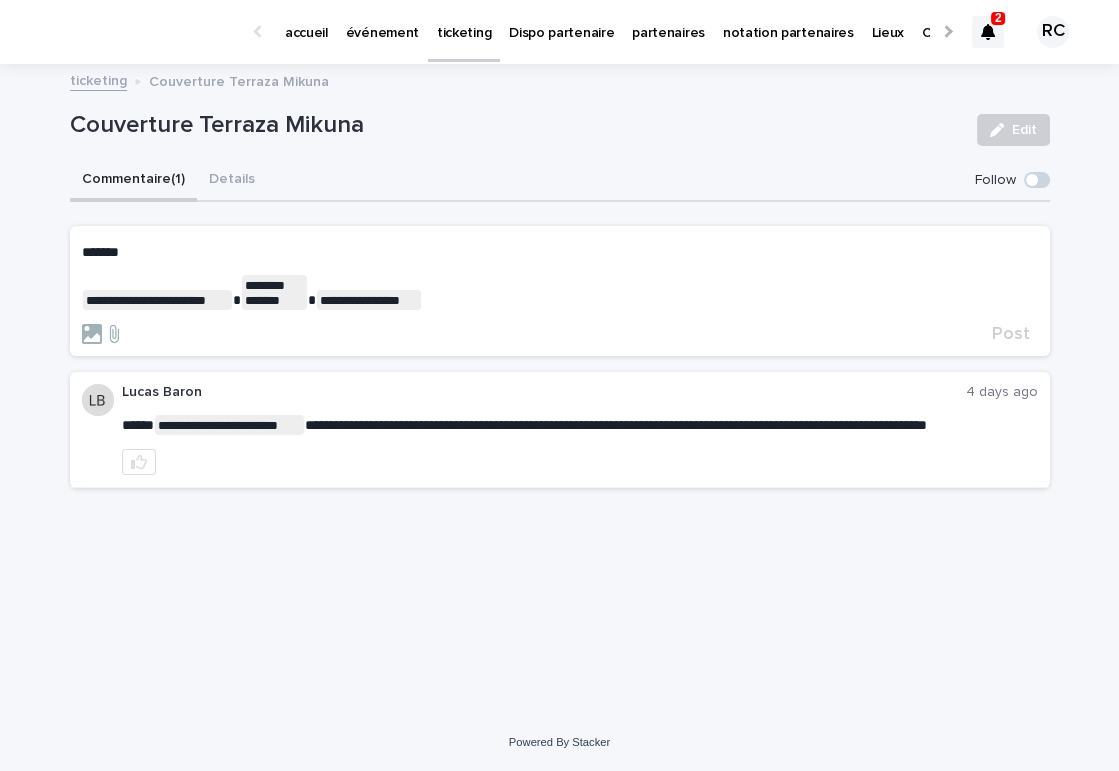 click on "**********" at bounding box center (560, 292) 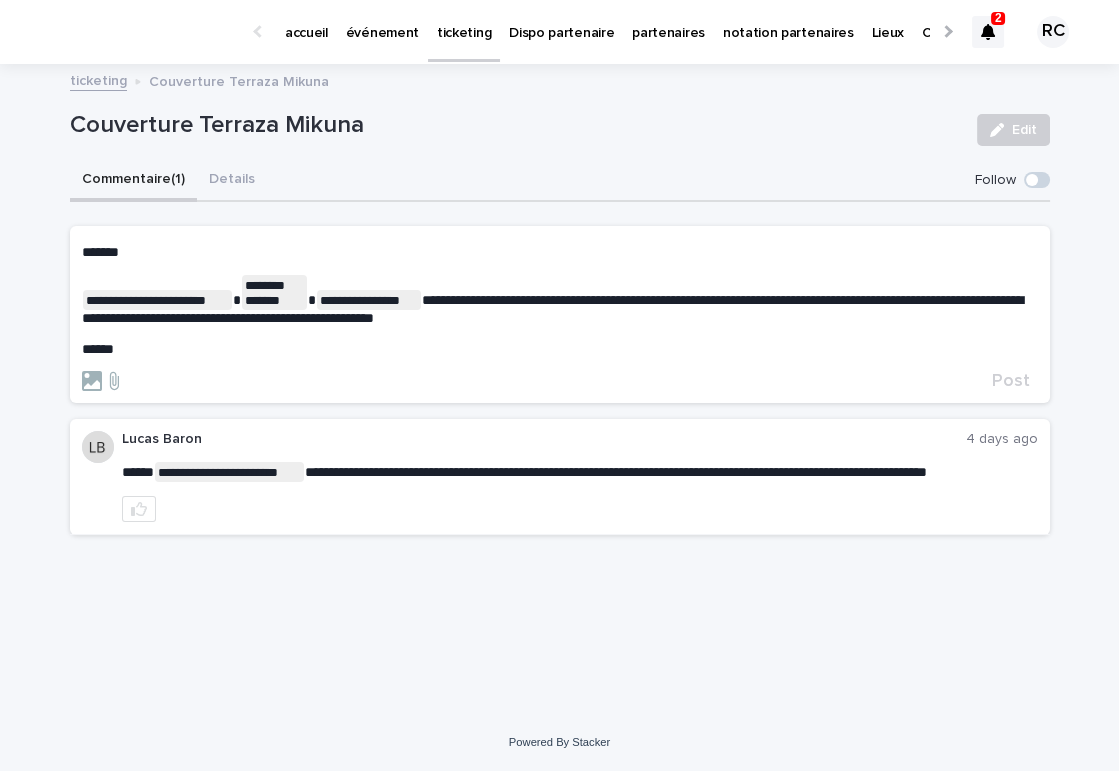 click on "**********" at bounding box center [560, 301] 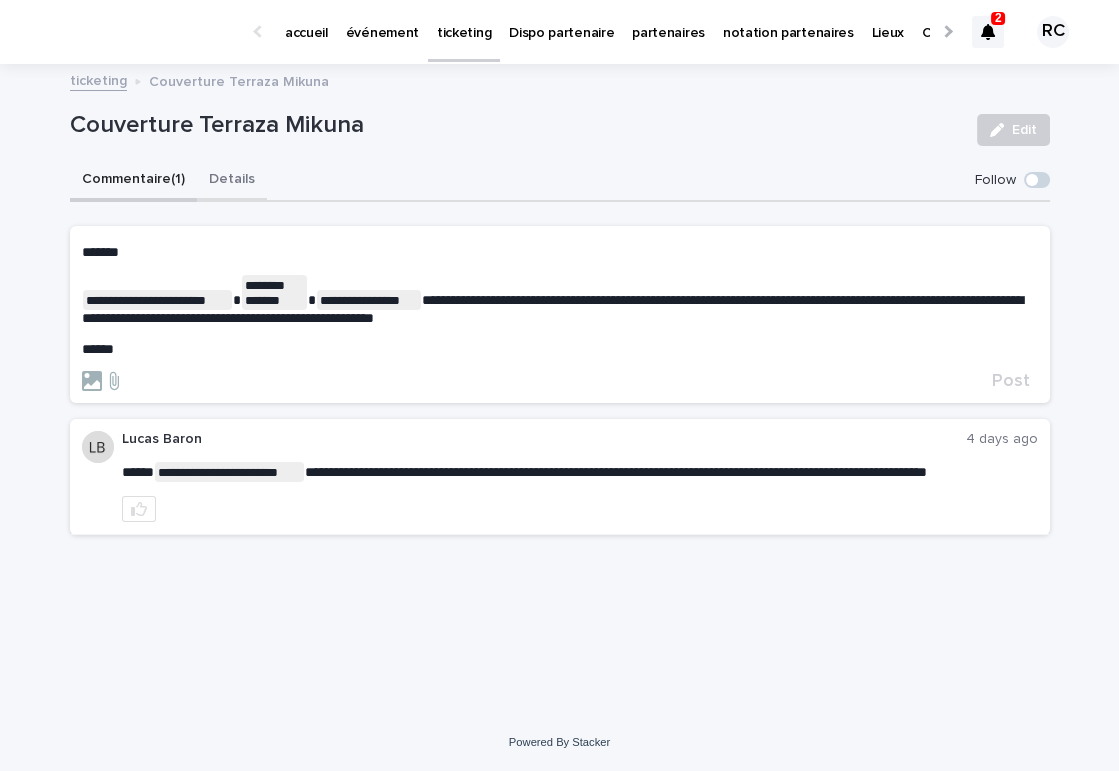 click on "Details" at bounding box center (232, 181) 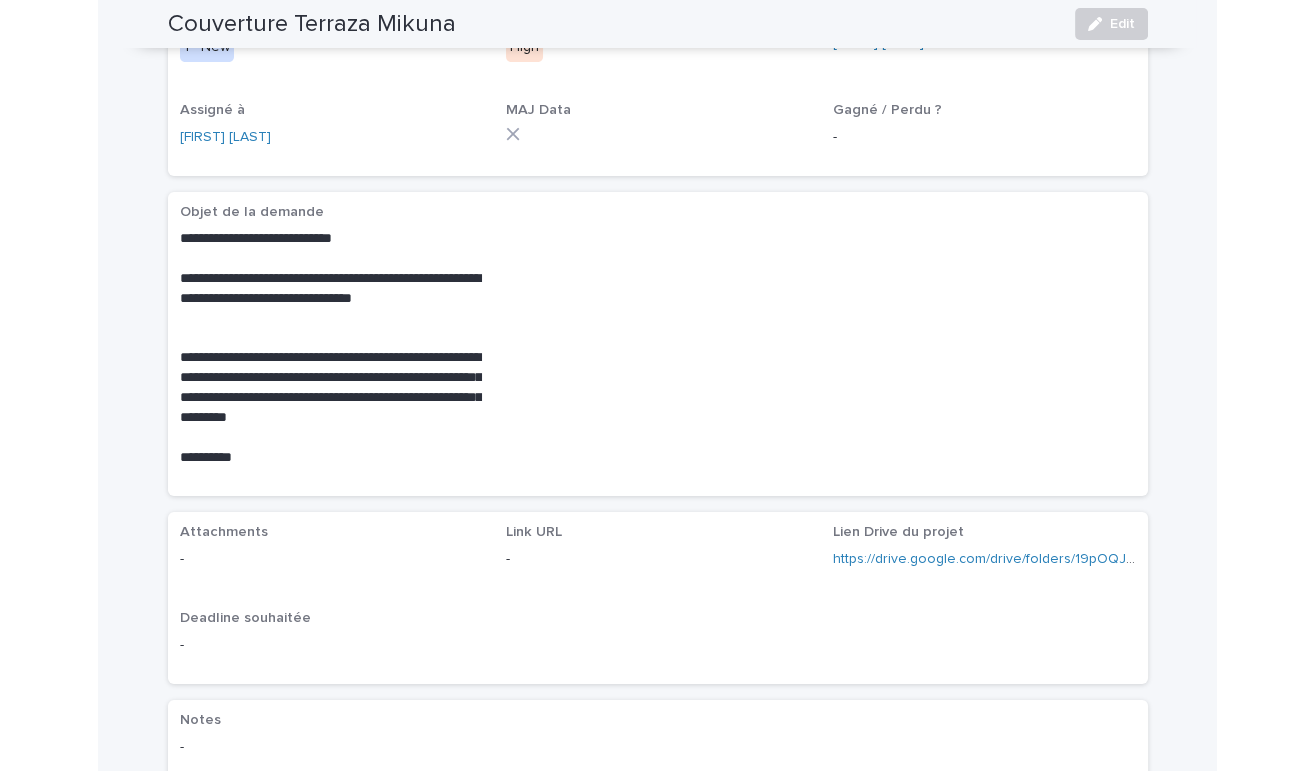 scroll, scrollTop: 351, scrollLeft: 0, axis: vertical 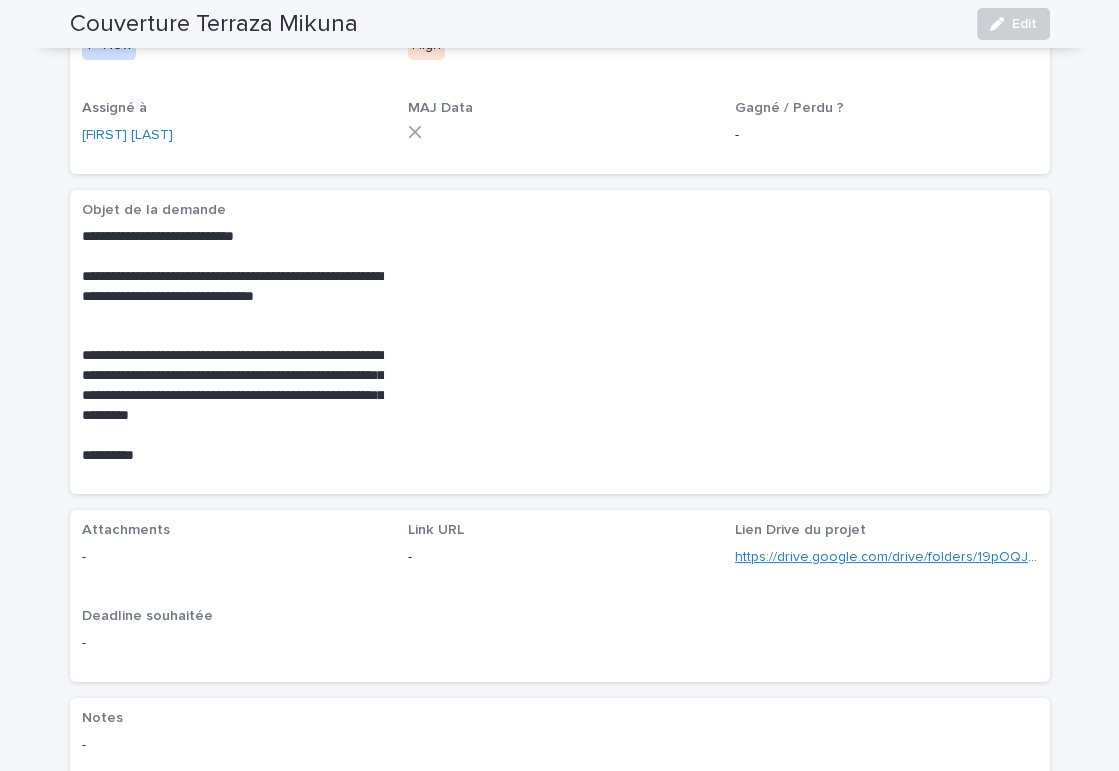 click on "https://drive.google.com/drive/folders/19pOQJvL7lQ9yJ2nH7FgWYo0Ho0d5J9BV" at bounding box center [993, 557] 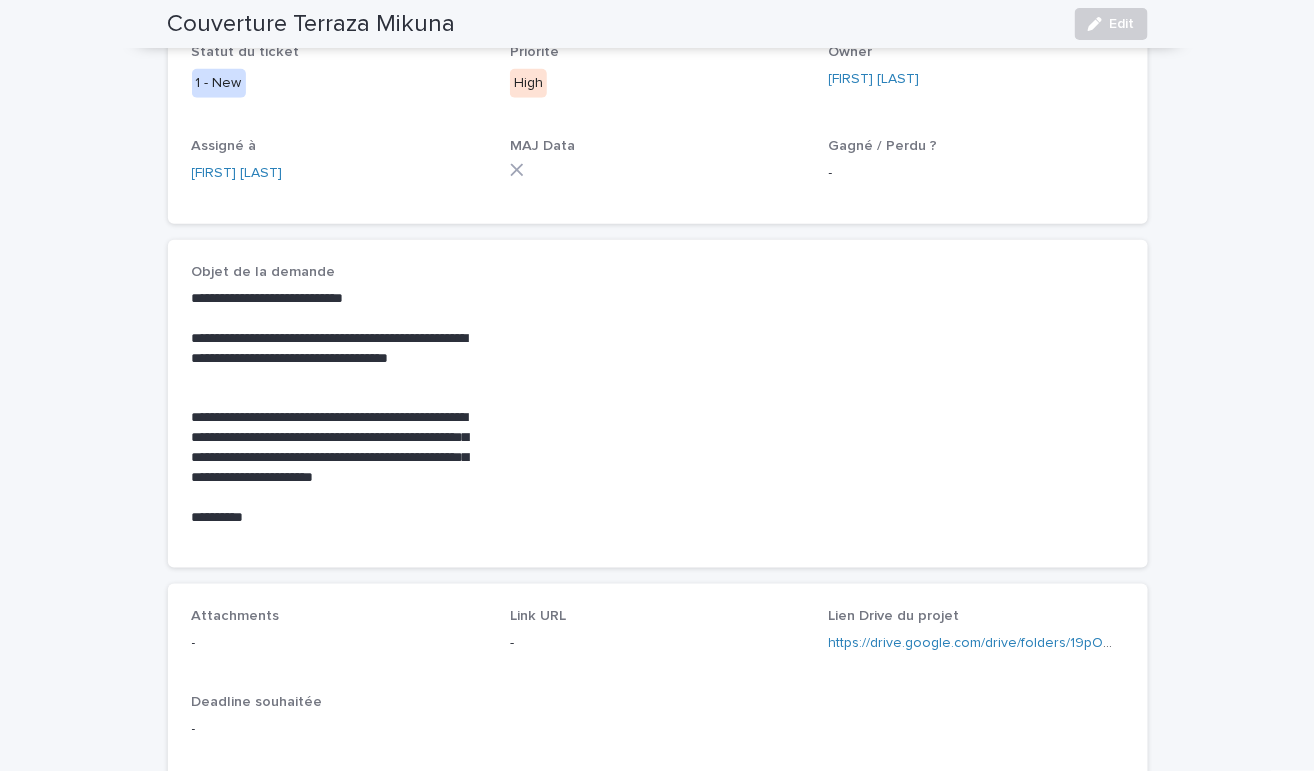 scroll, scrollTop: 0, scrollLeft: 0, axis: both 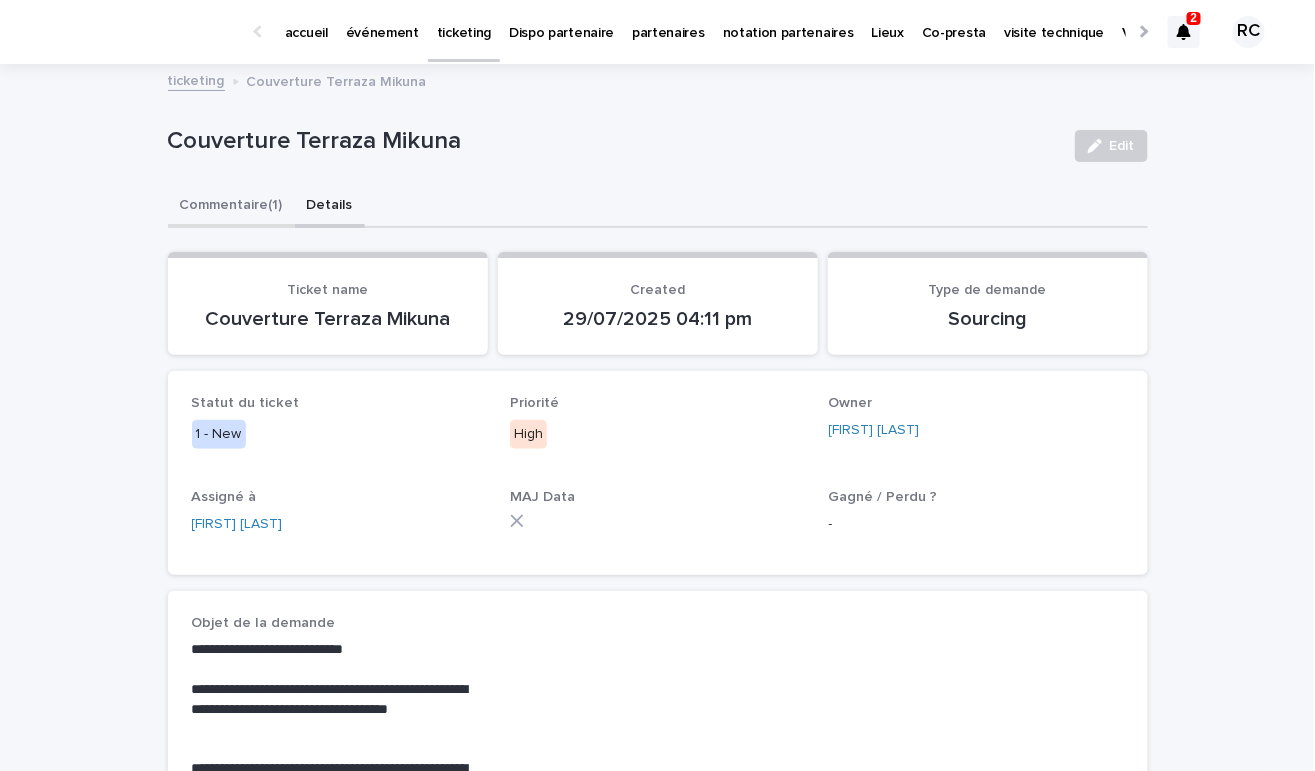 click on "Commentaire  (1)" at bounding box center [231, 207] 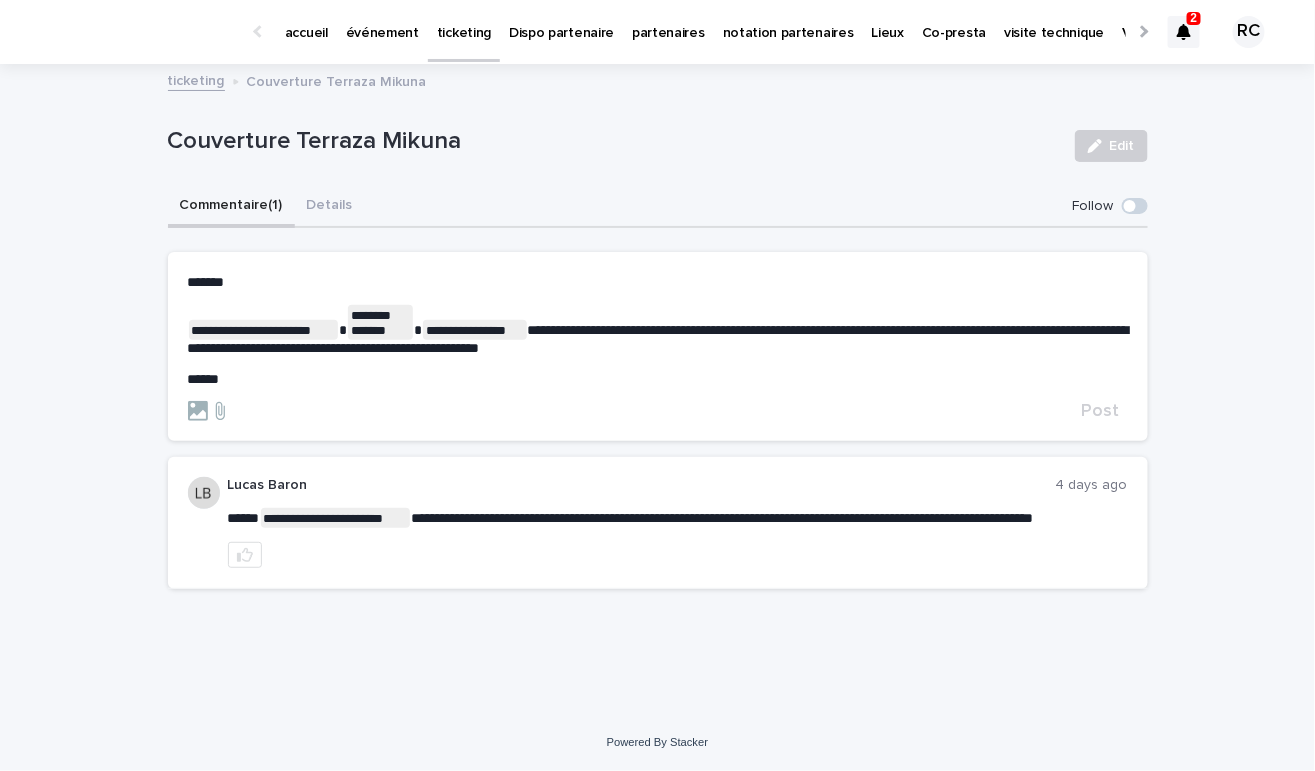 click on "**********" at bounding box center [658, 331] 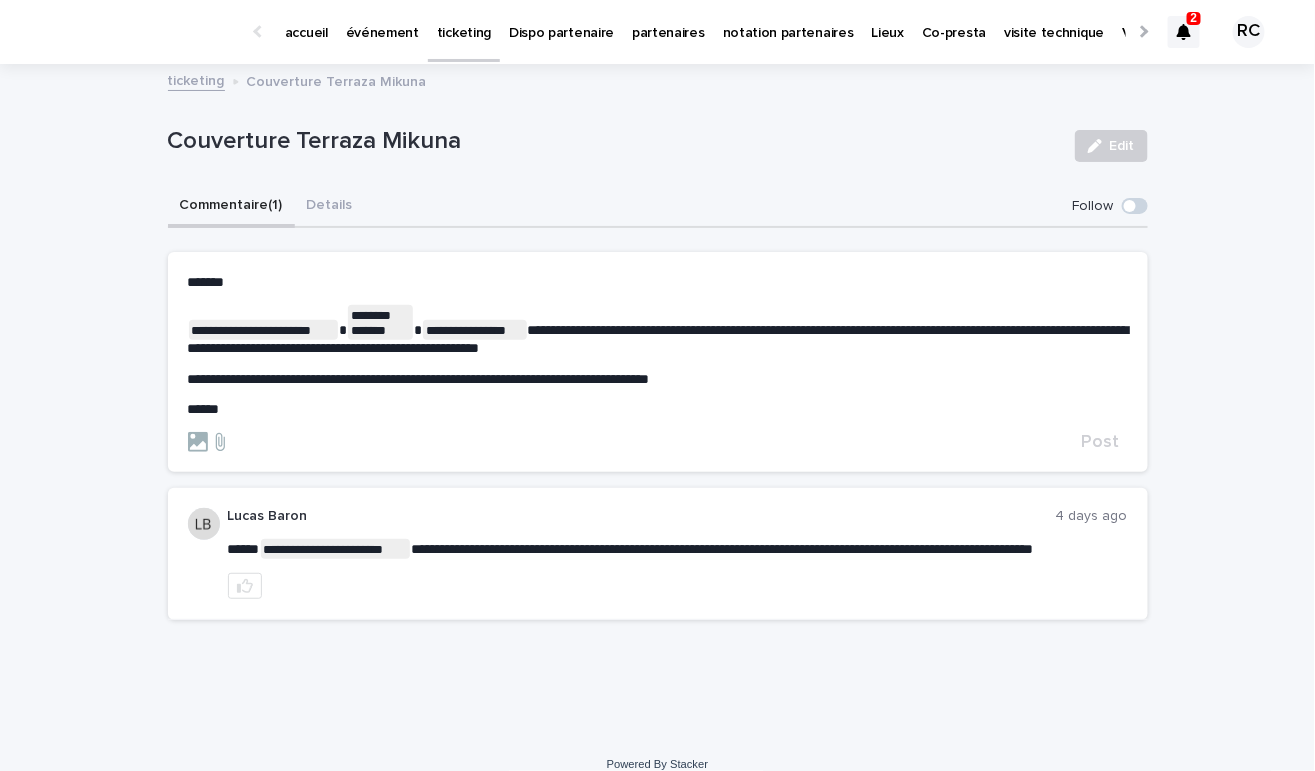 click on "**********" at bounding box center (419, 379) 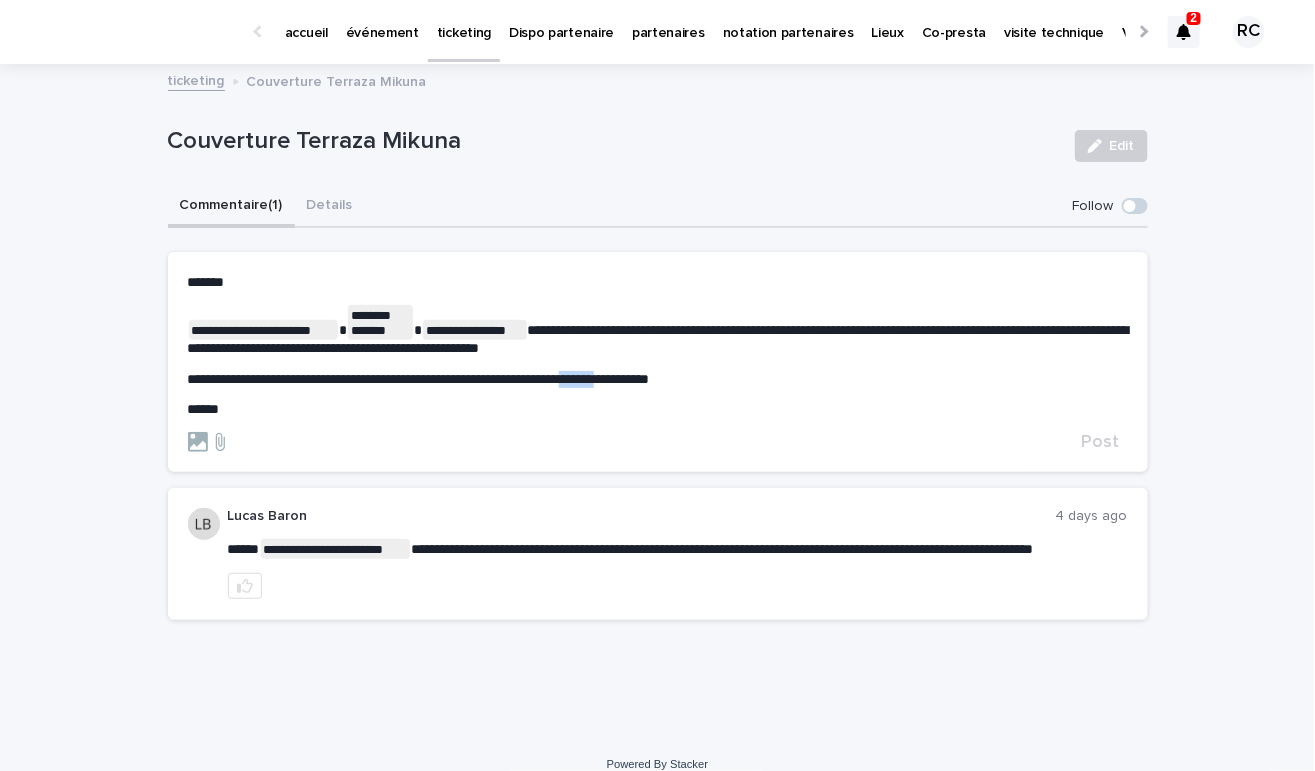 click on "**********" at bounding box center [419, 379] 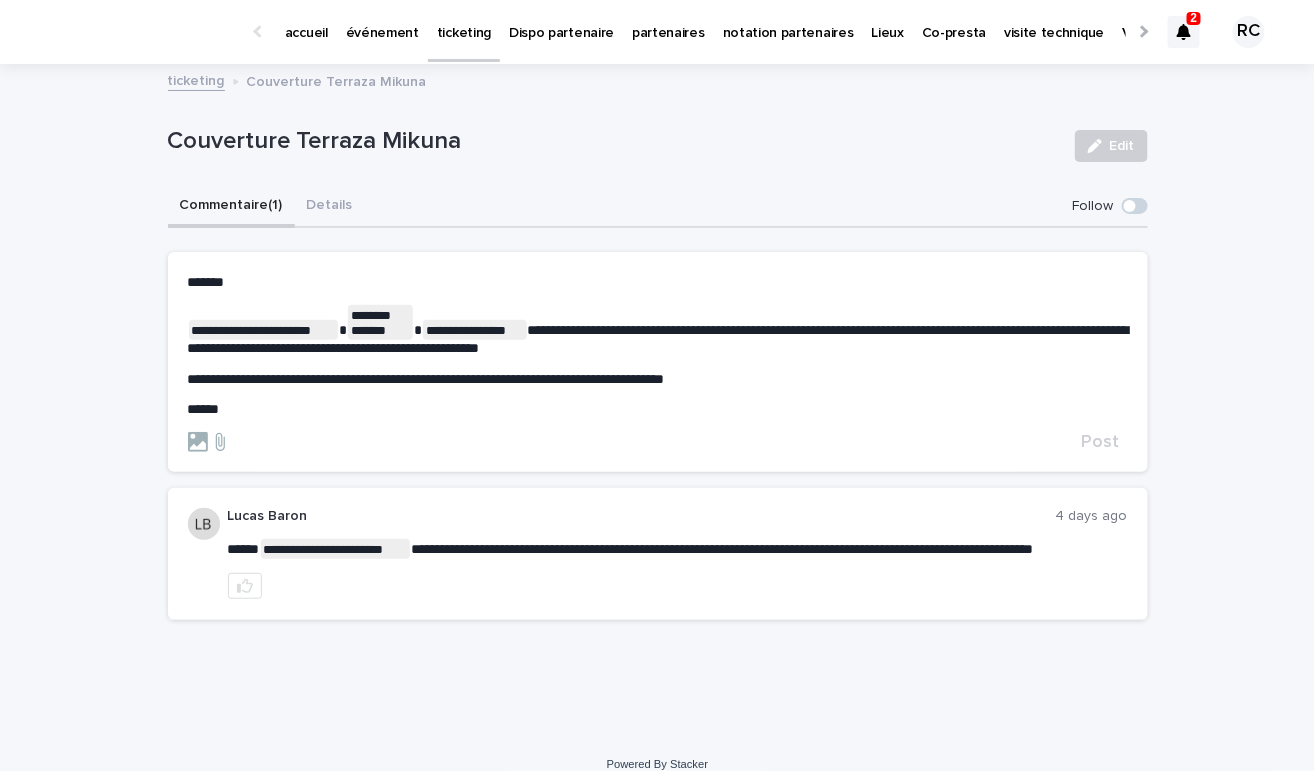 click on "**********" at bounding box center [658, 379] 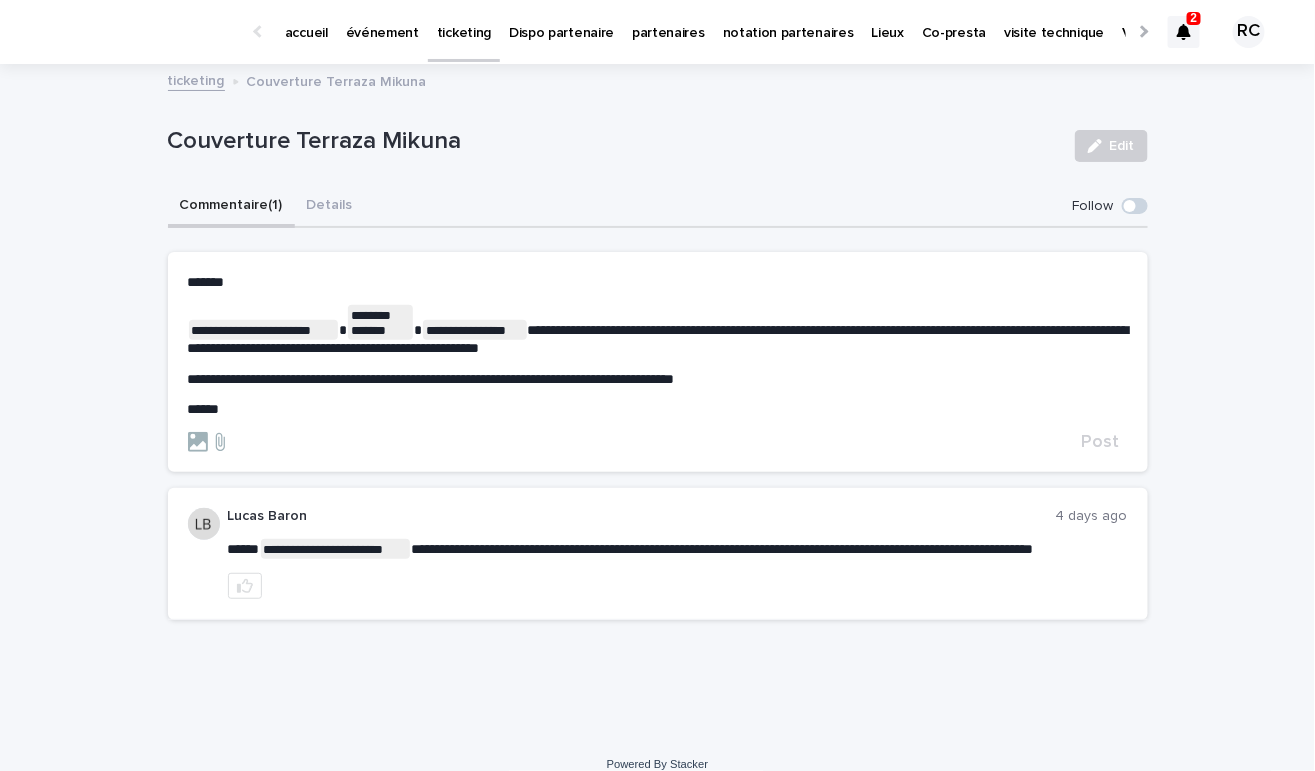click on "**********" at bounding box center [658, 346] 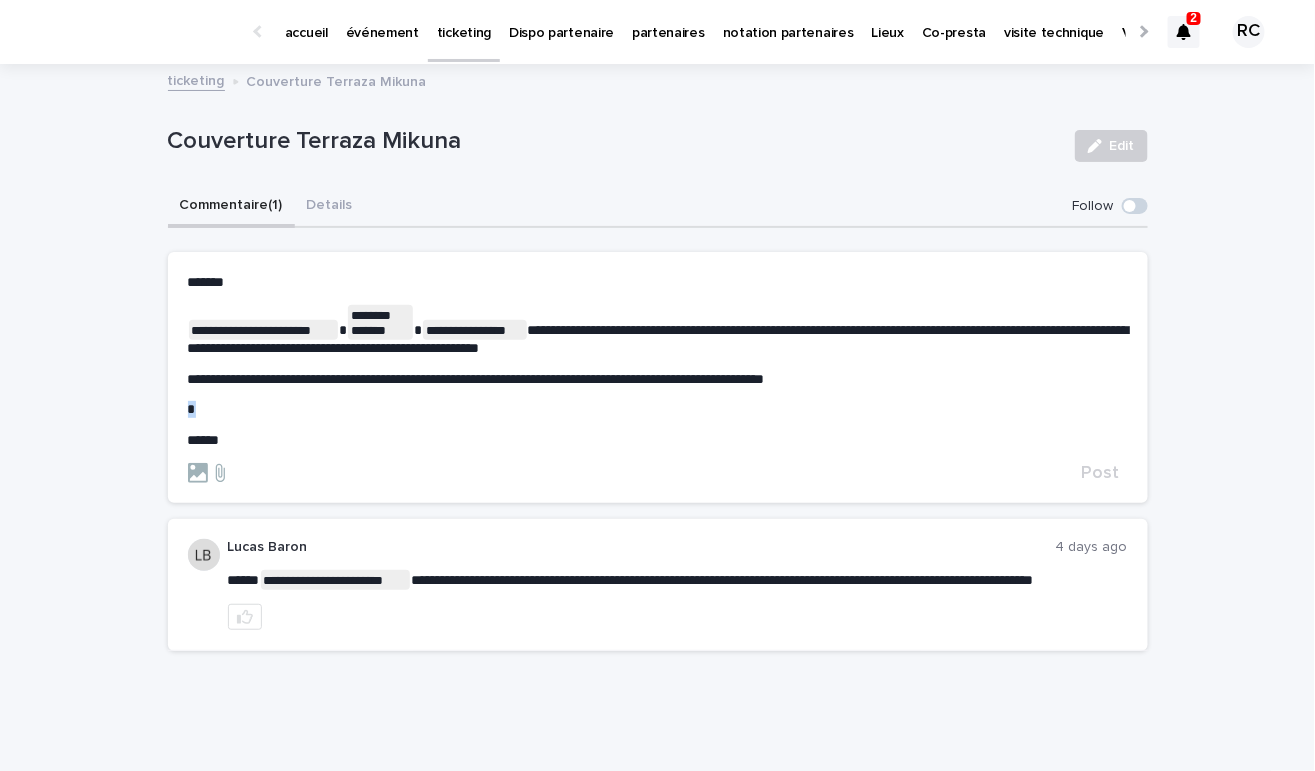 drag, startPoint x: 882, startPoint y: 403, endPoint x: 659, endPoint y: 411, distance: 223.14345 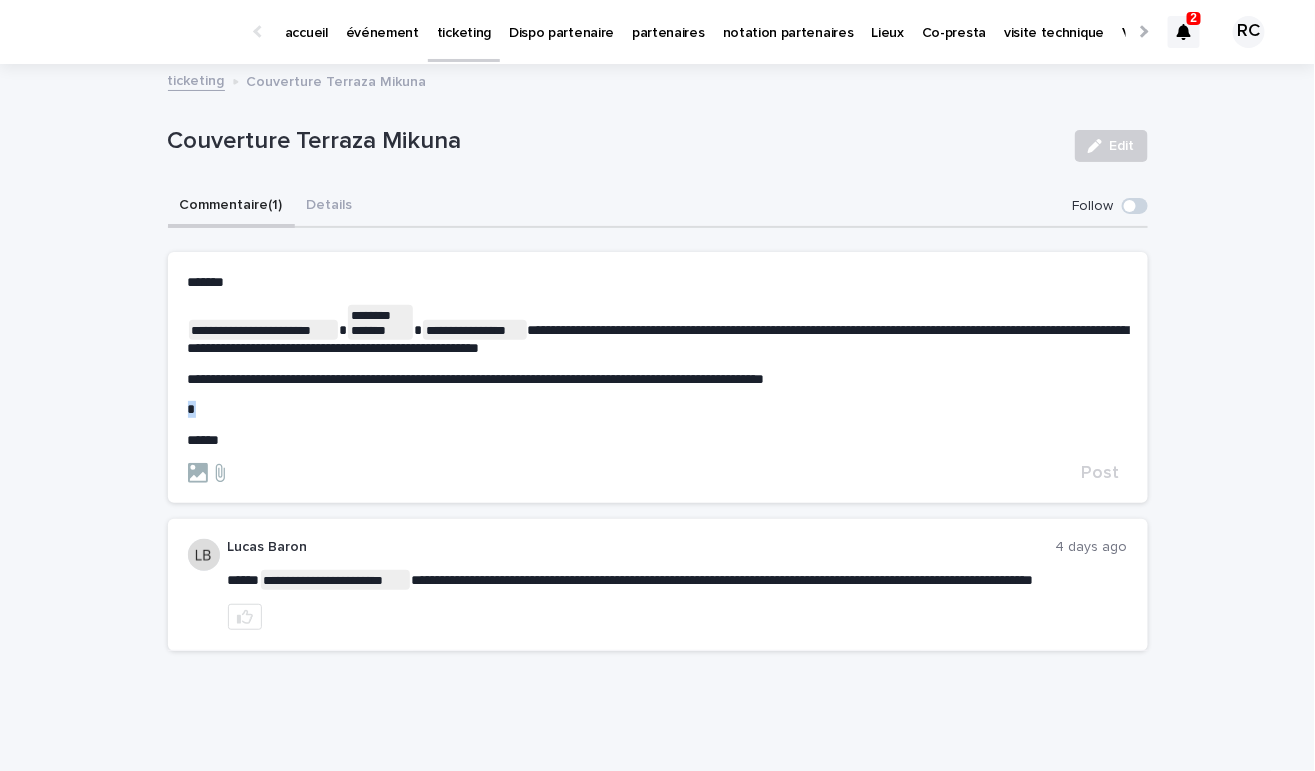 click on "*" at bounding box center [658, 409] 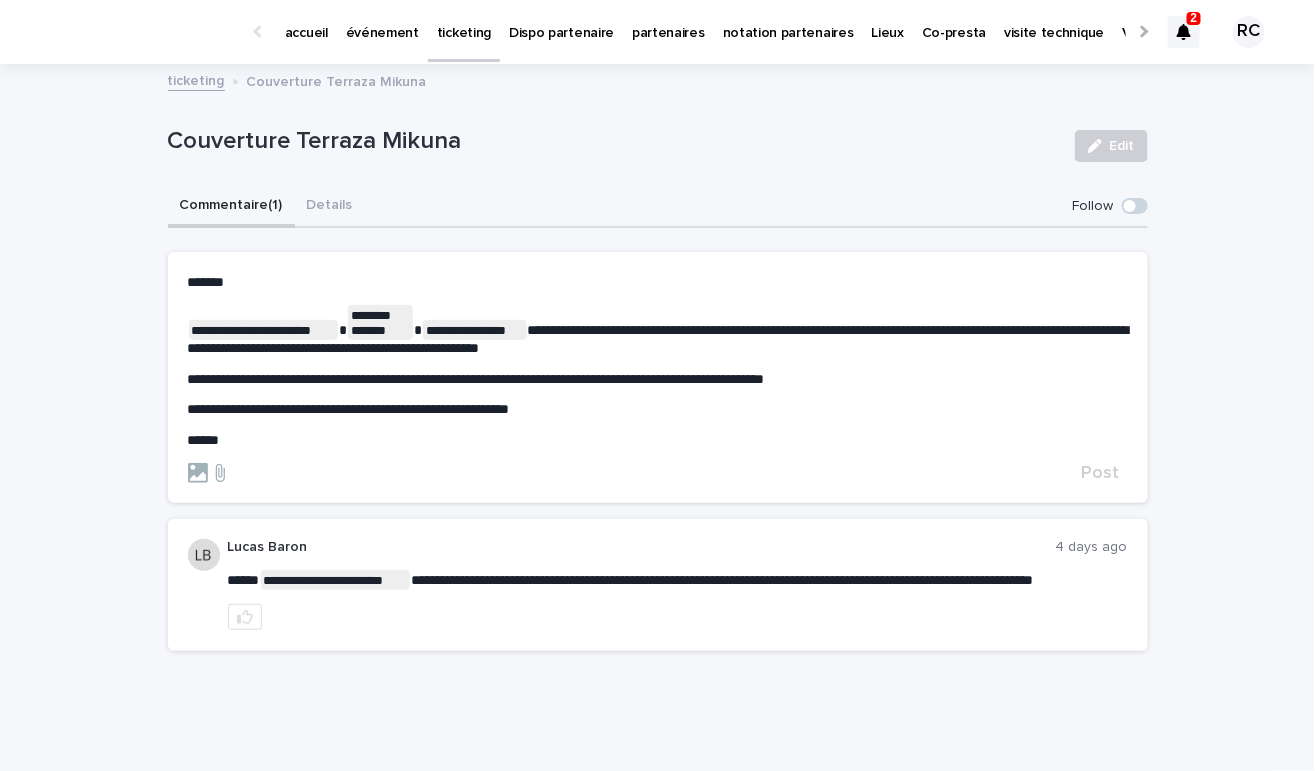 click on "**********" at bounding box center [658, 409] 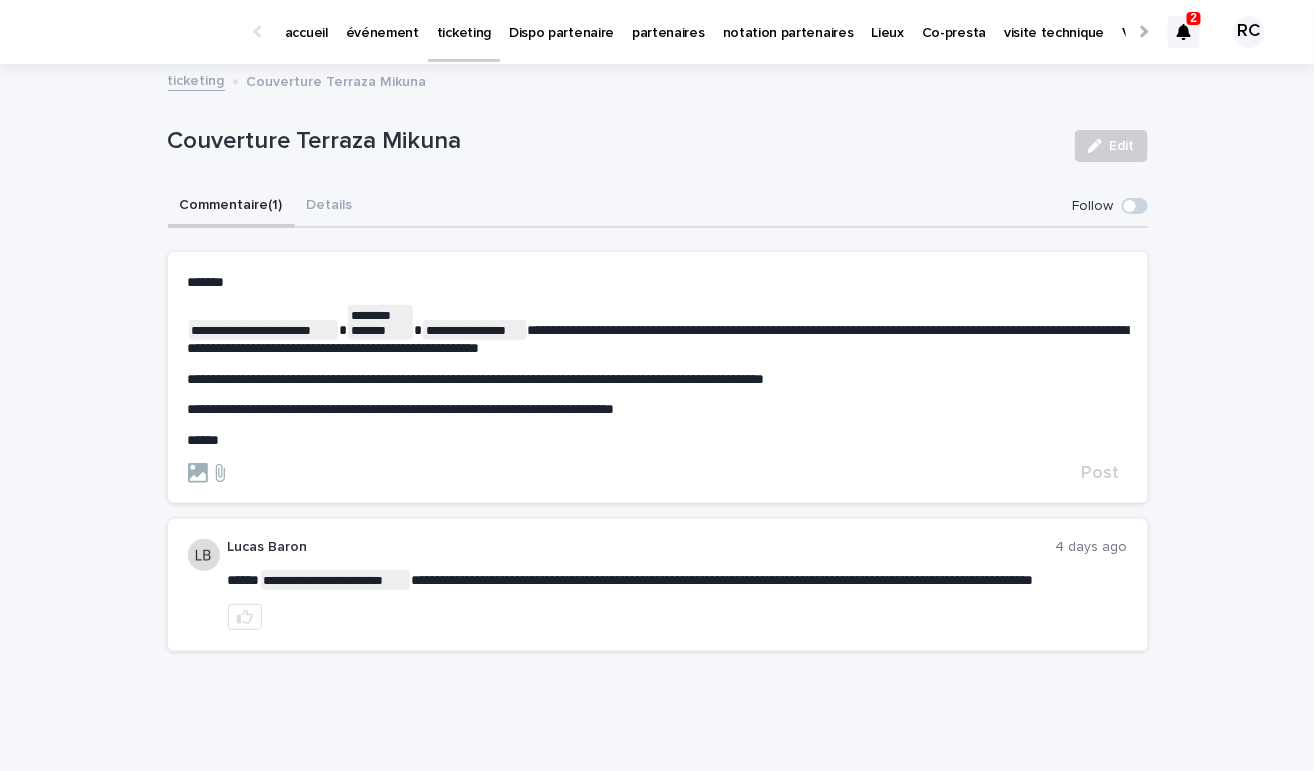 click on "**********" at bounding box center (401, 409) 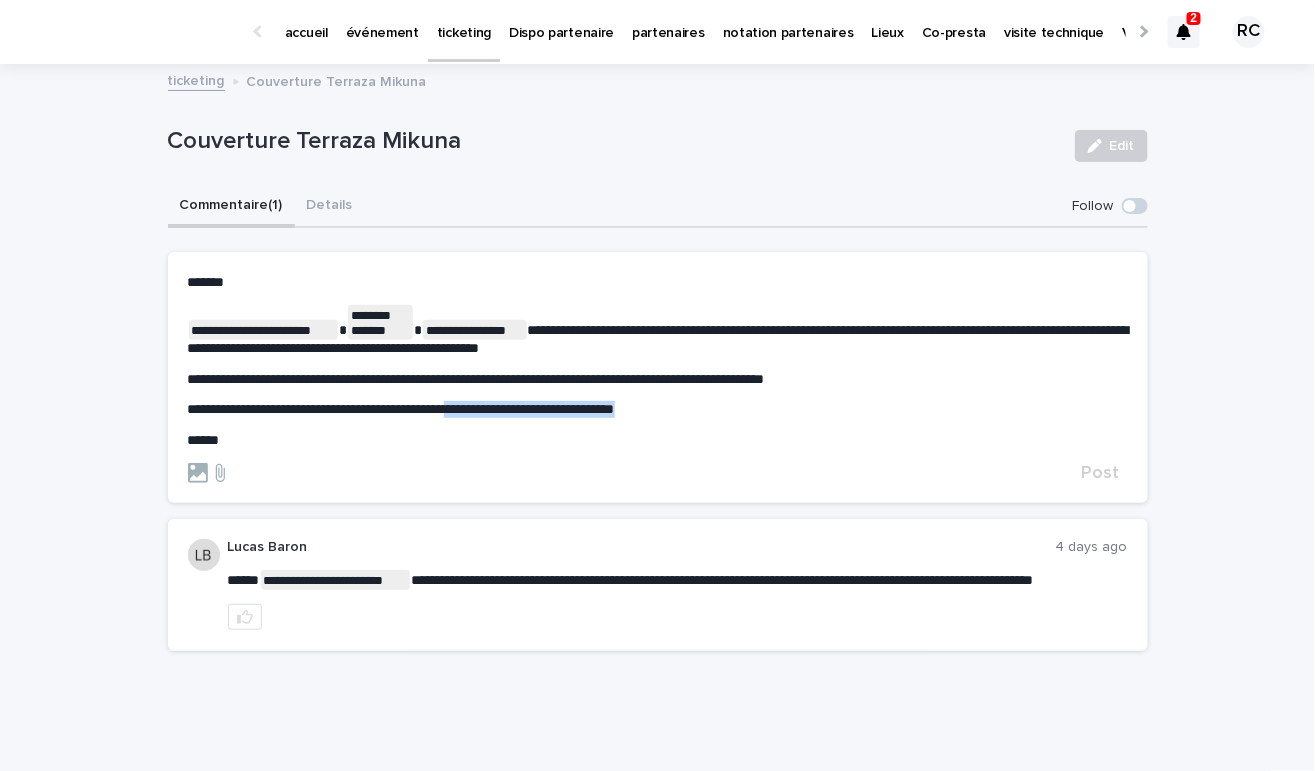 drag, startPoint x: 752, startPoint y: 415, endPoint x: 495, endPoint y: 403, distance: 257.28 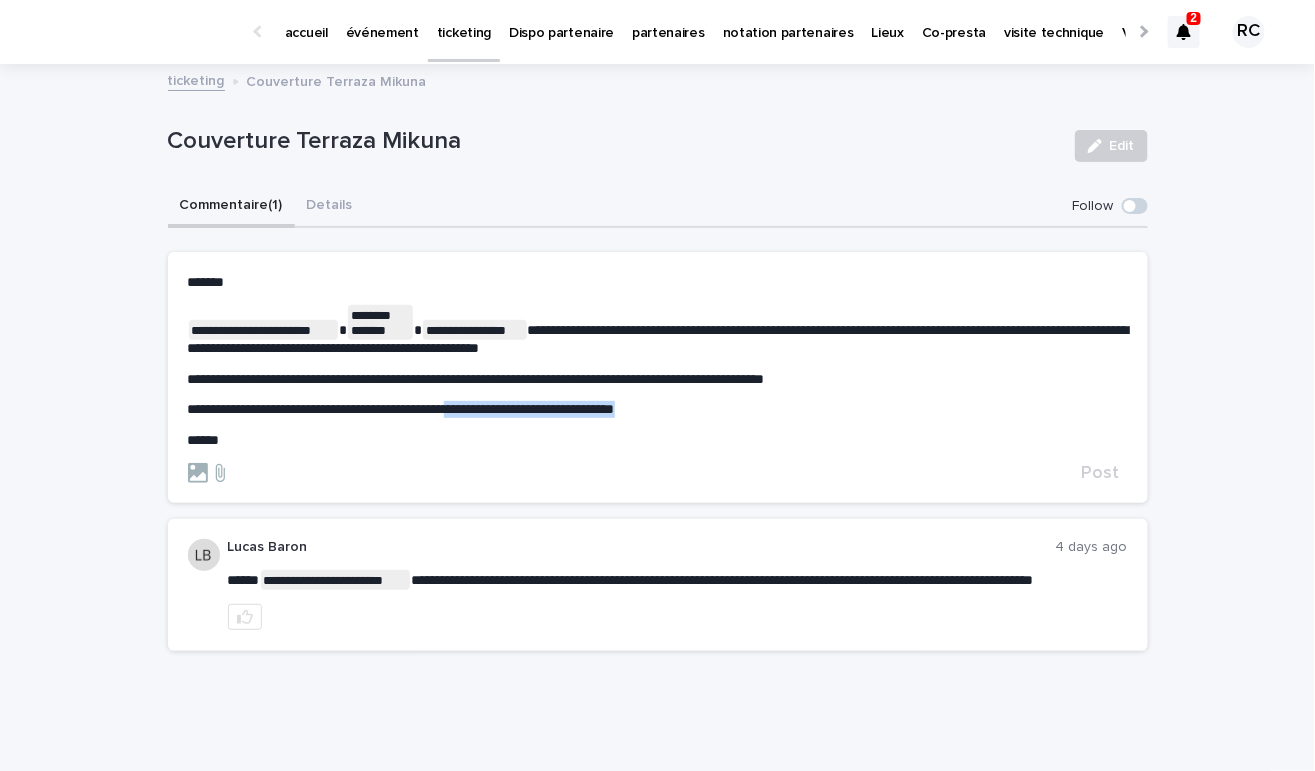 click on "**********" at bounding box center [658, 409] 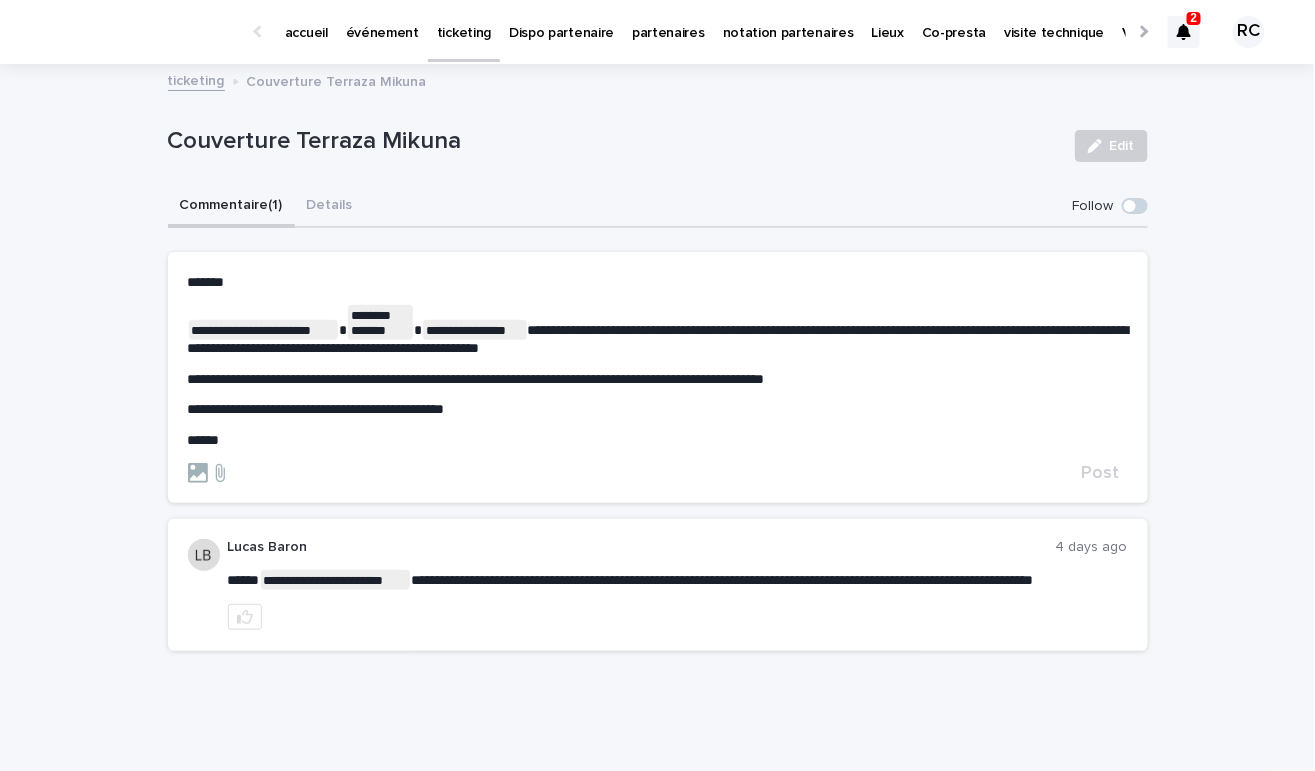 click on "**********" at bounding box center (658, 377) 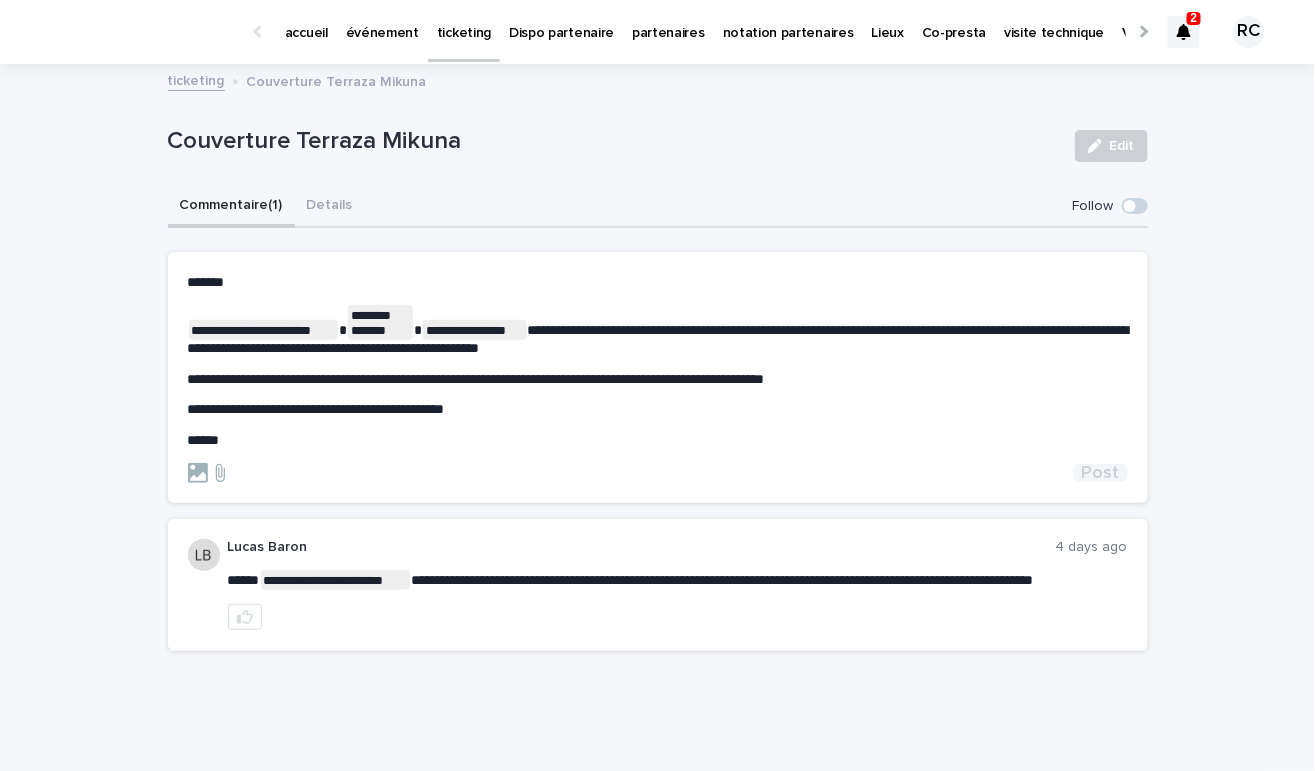 click on "Post" at bounding box center [1101, 473] 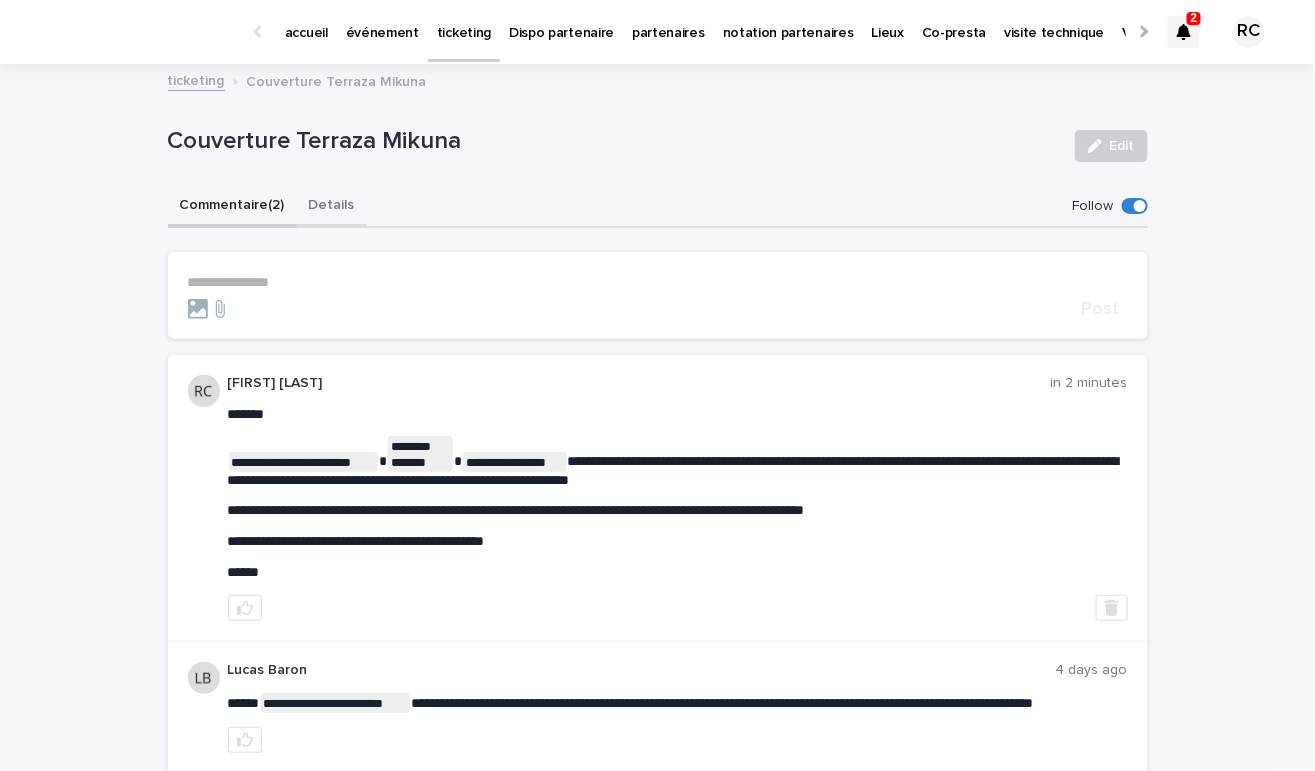 click on "Details" at bounding box center (332, 207) 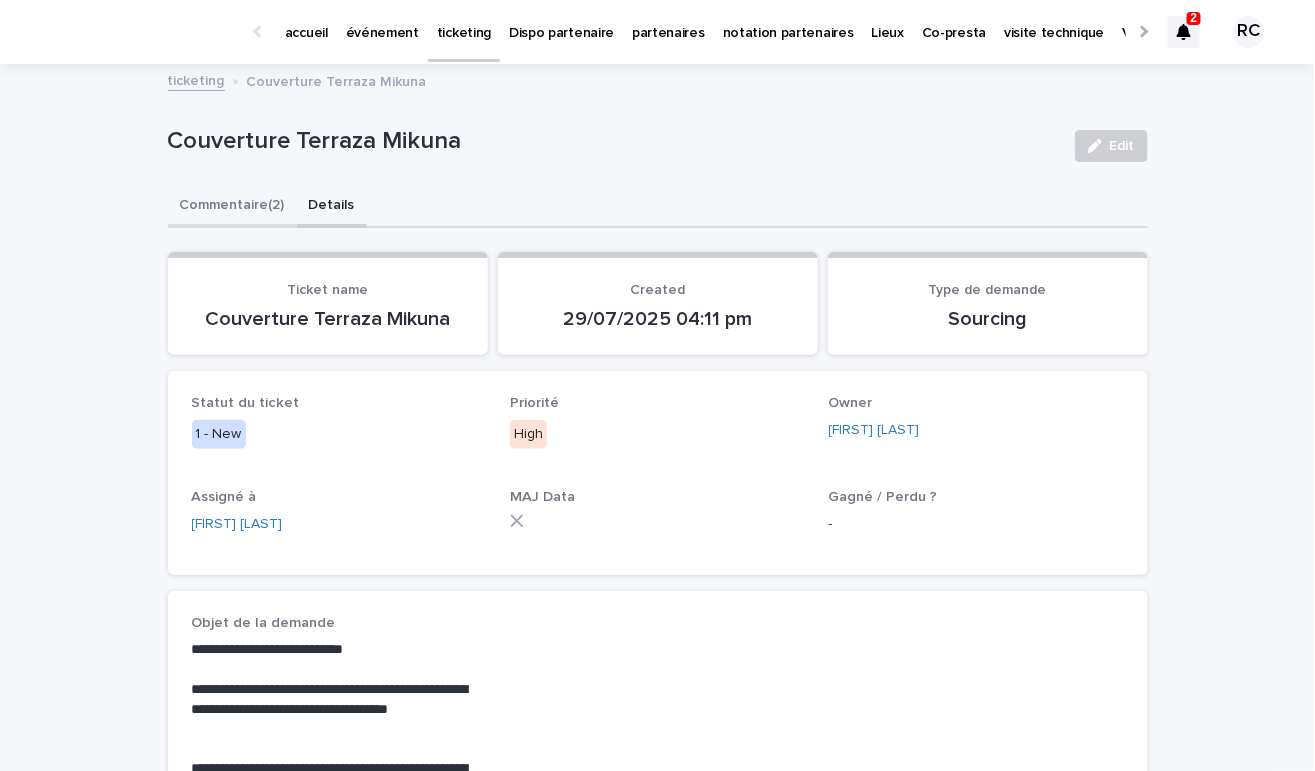 click on "Commentaire  (2)" at bounding box center (232, 207) 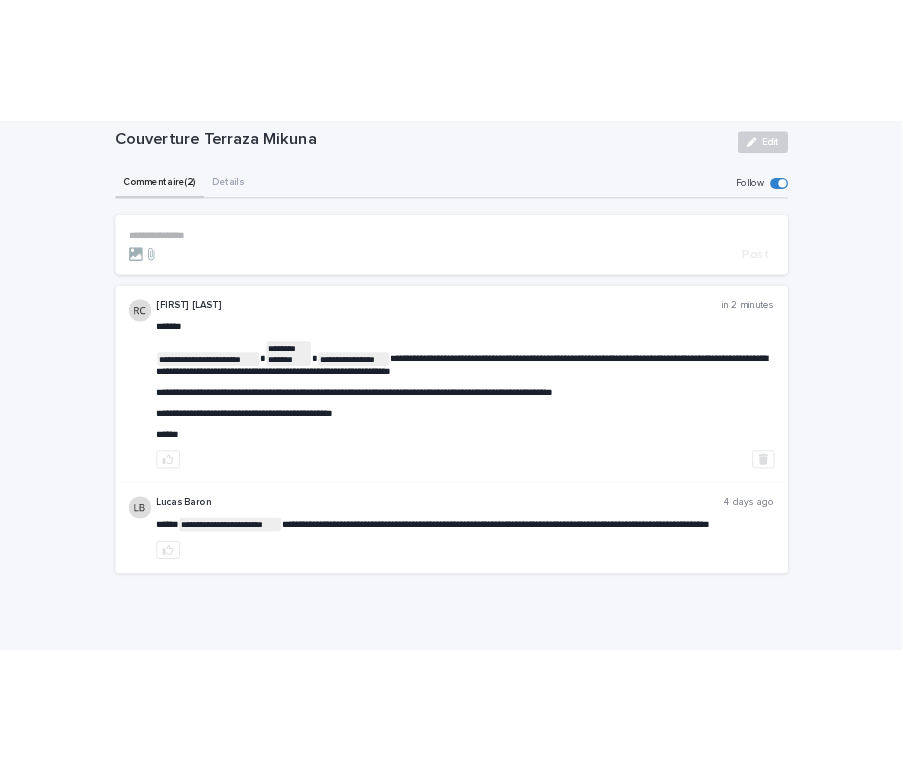 scroll, scrollTop: 0, scrollLeft: 0, axis: both 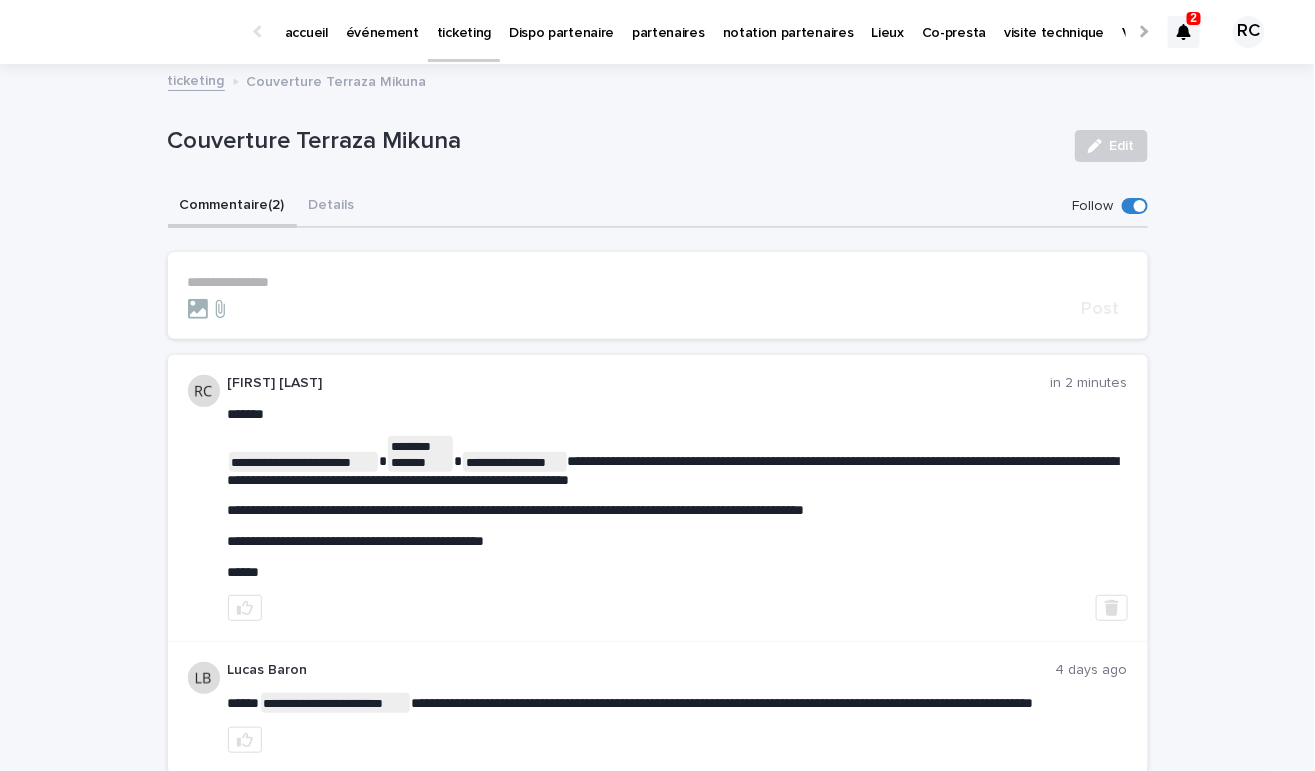 click 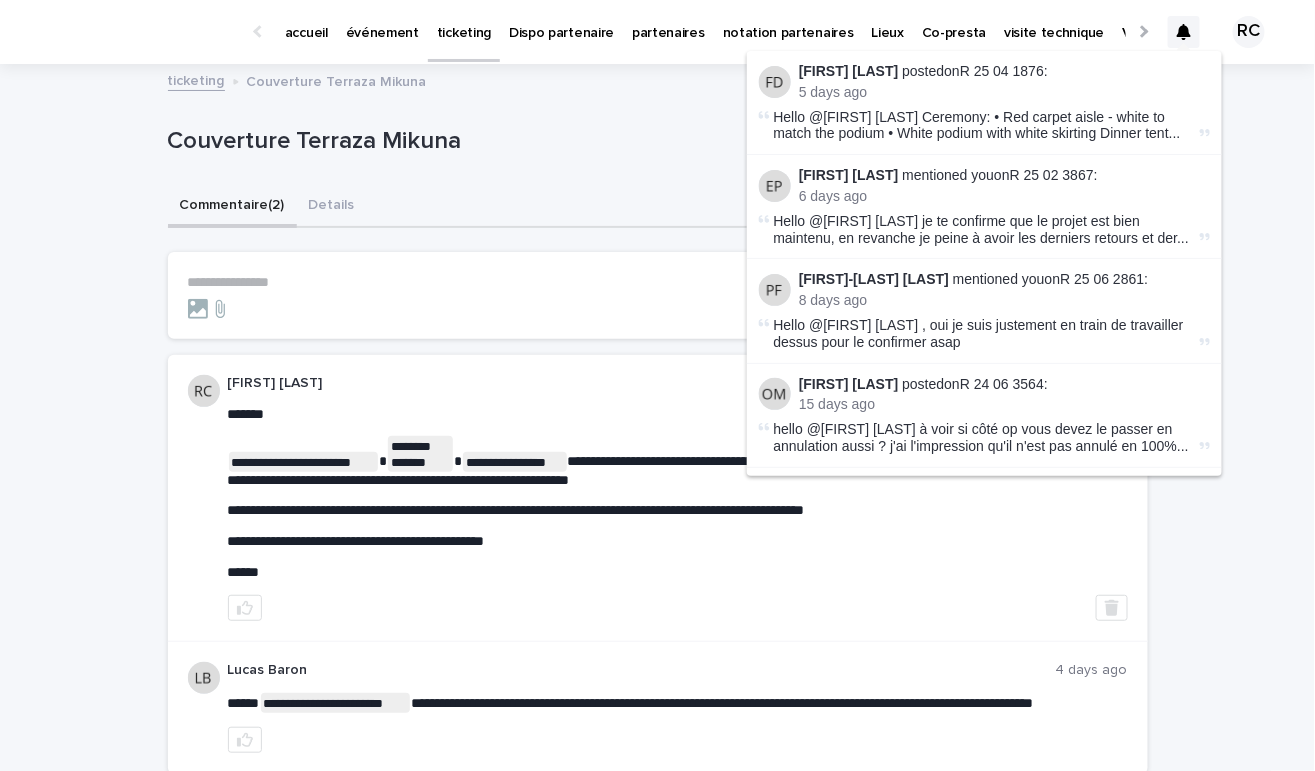 click on "Couverture Terraza Mikuna" at bounding box center (613, 141) 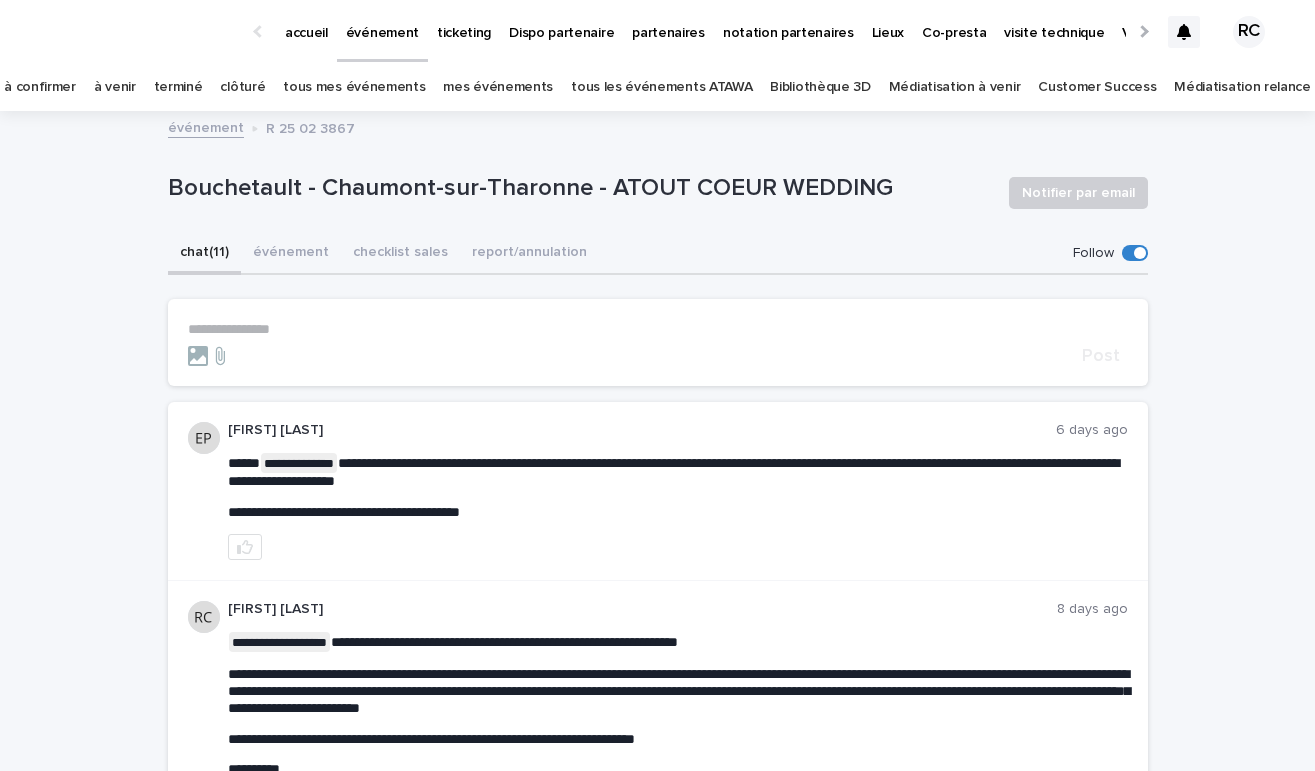 scroll, scrollTop: 0, scrollLeft: 0, axis: both 